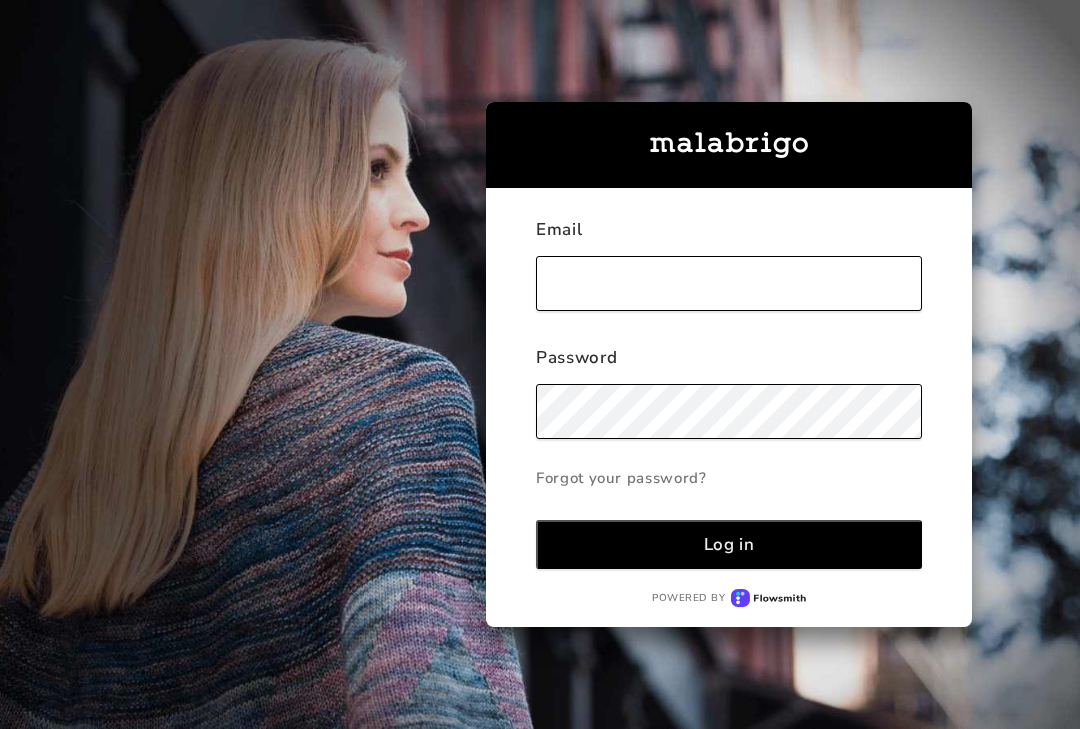 scroll, scrollTop: 0, scrollLeft: 0, axis: both 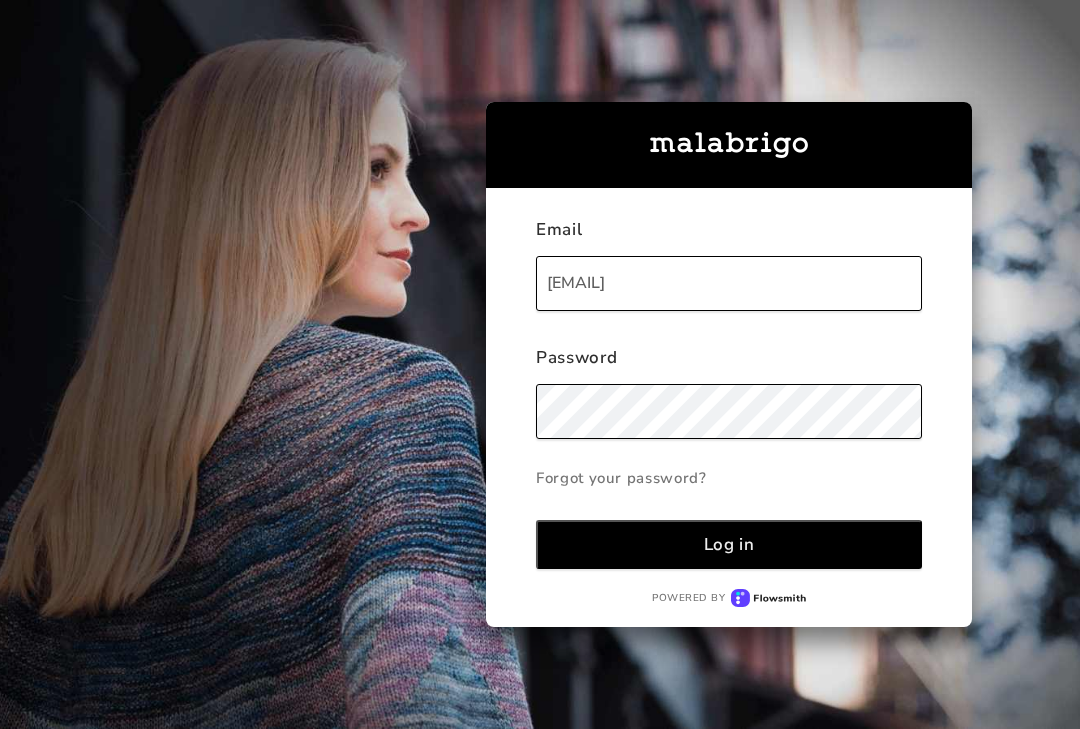 click on "Log in" at bounding box center (729, 544) 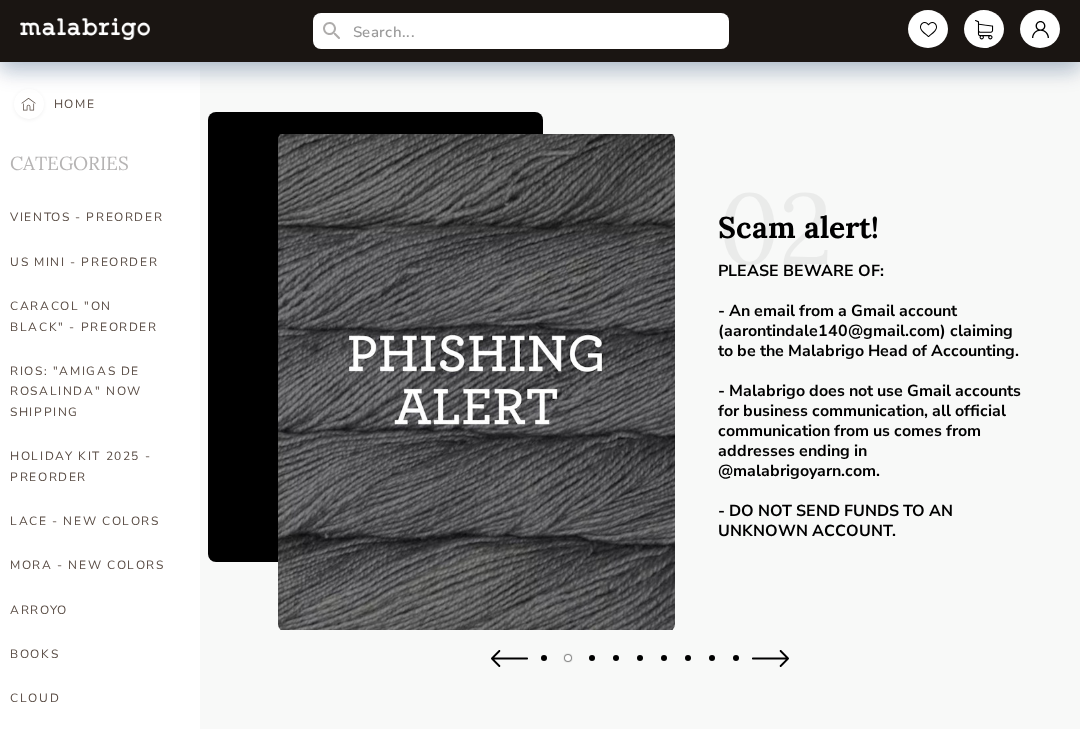 click on "US MINI - PREORDER" at bounding box center [90, 262] 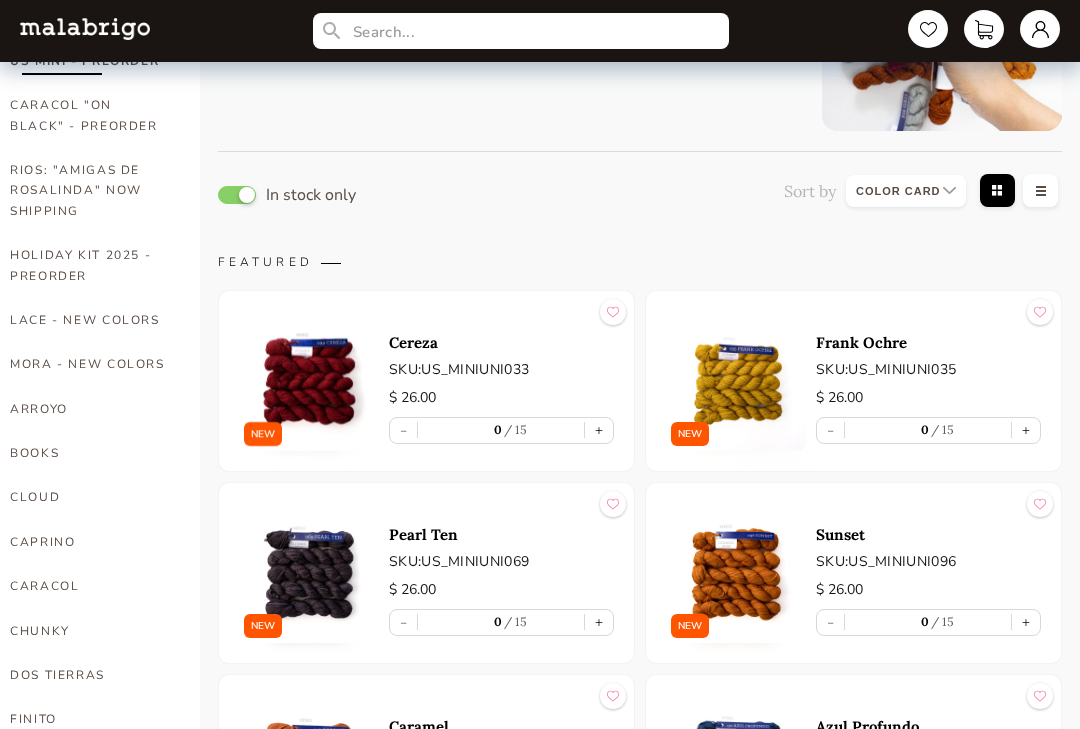 scroll, scrollTop: 0, scrollLeft: 0, axis: both 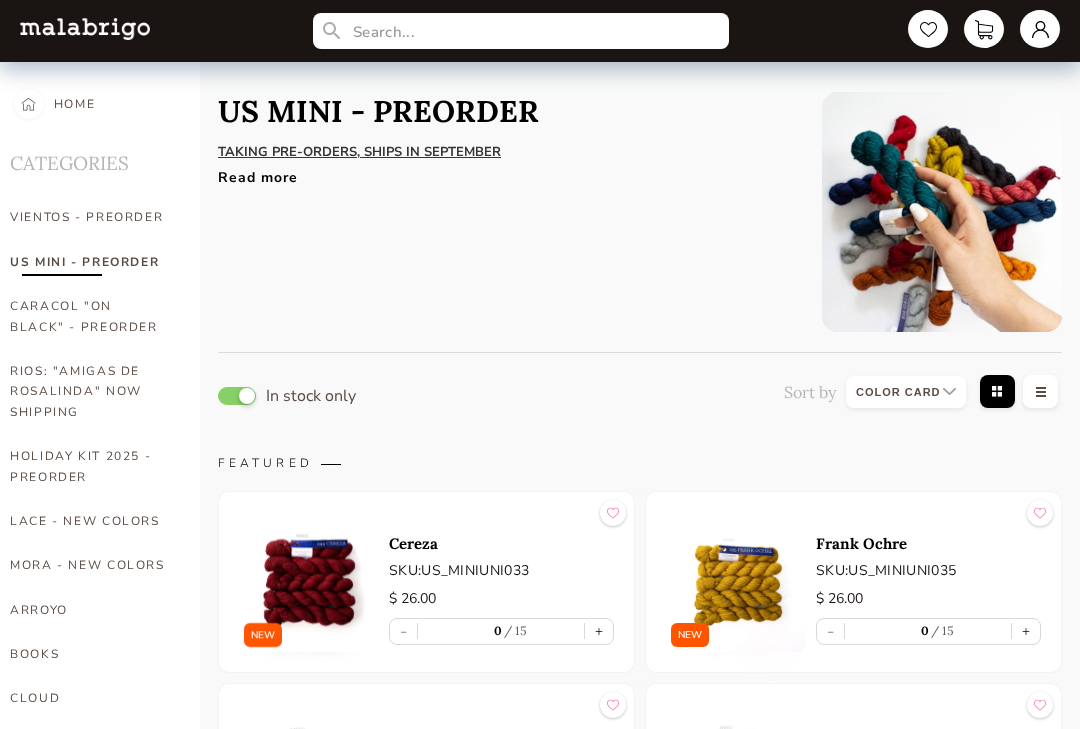 click on "HOLIDAY KIT 2025 - PREORDER" at bounding box center [90, 466] 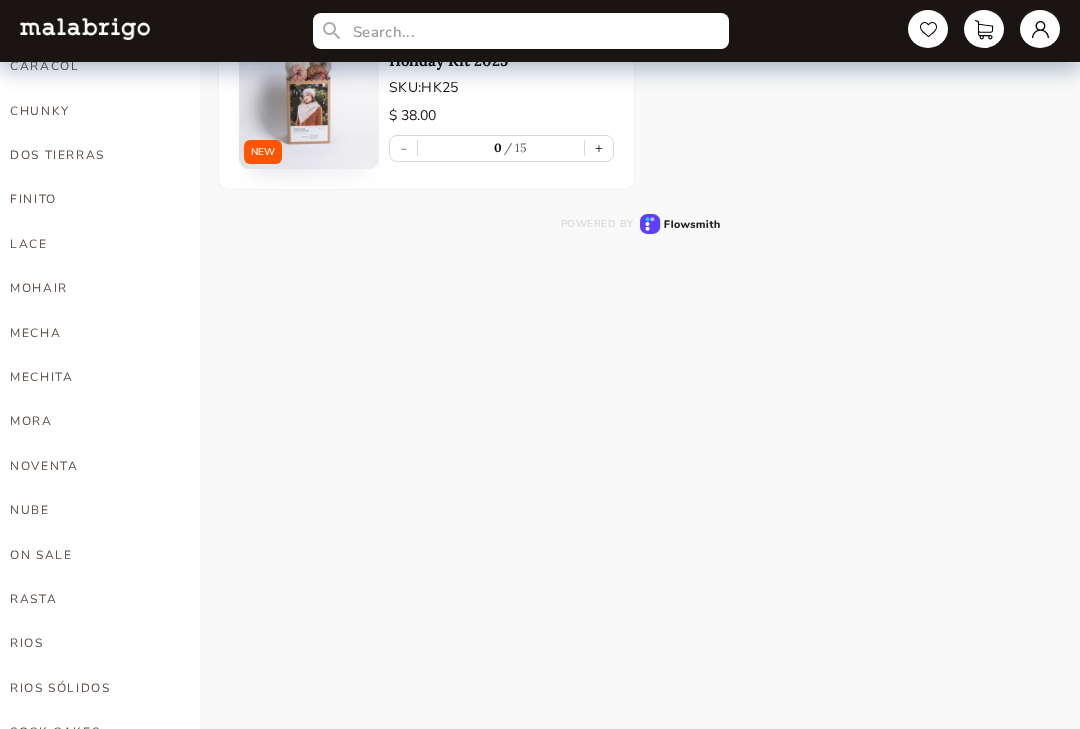 scroll, scrollTop: 721, scrollLeft: 0, axis: vertical 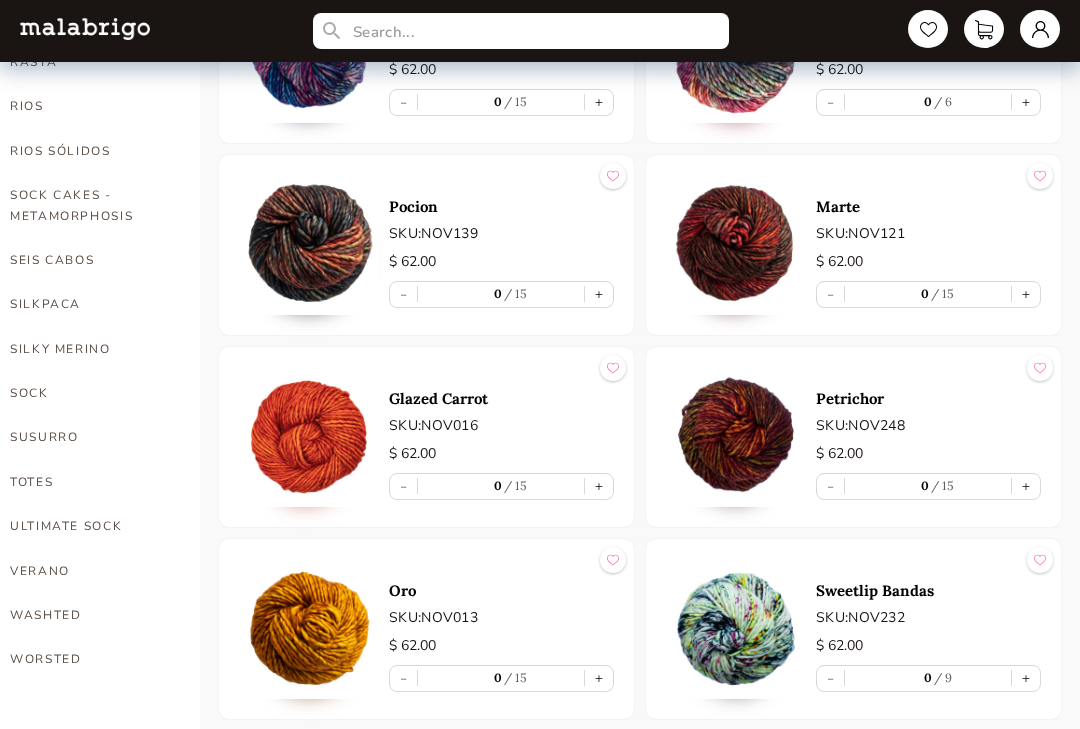 click on "WORSTED" at bounding box center (90, 659) 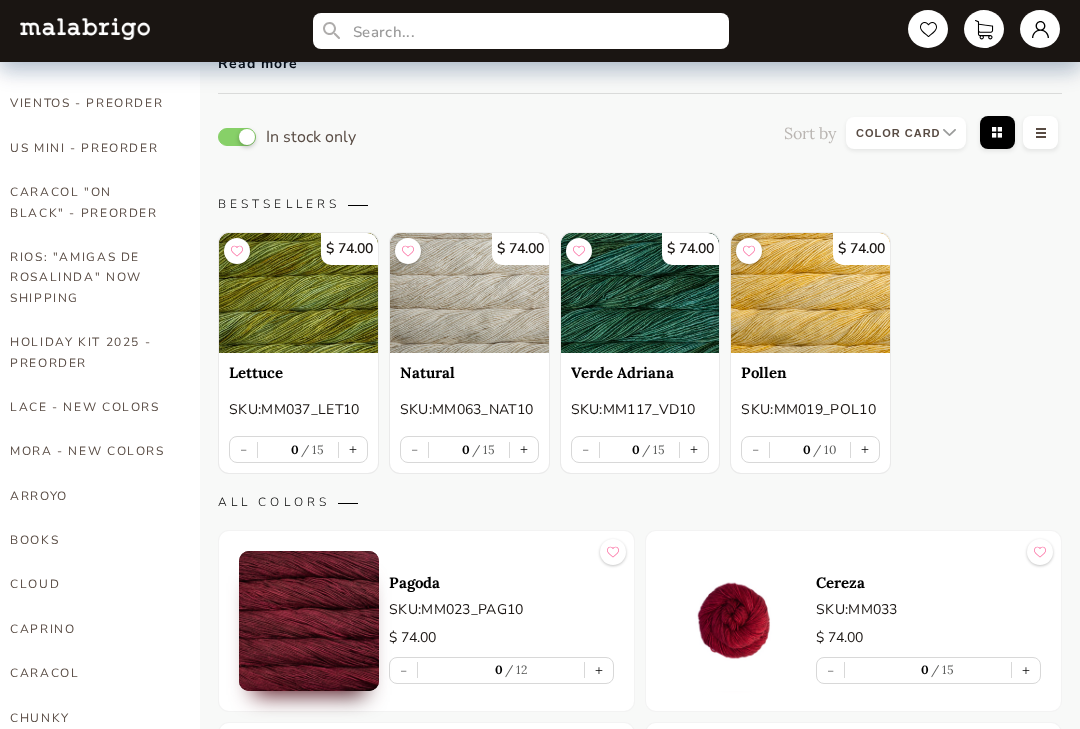 scroll, scrollTop: 113, scrollLeft: 0, axis: vertical 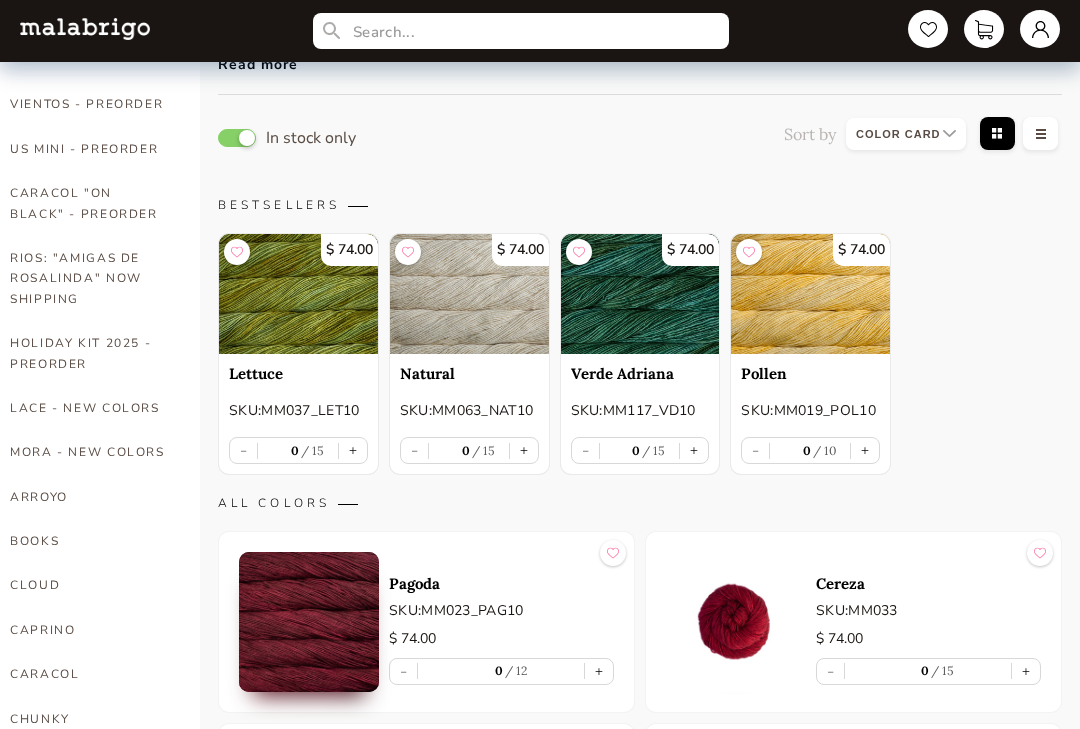 click on "RIOS: "AMIGAS DE ROSALINDA"  NOW SHIPPING" at bounding box center [90, 278] 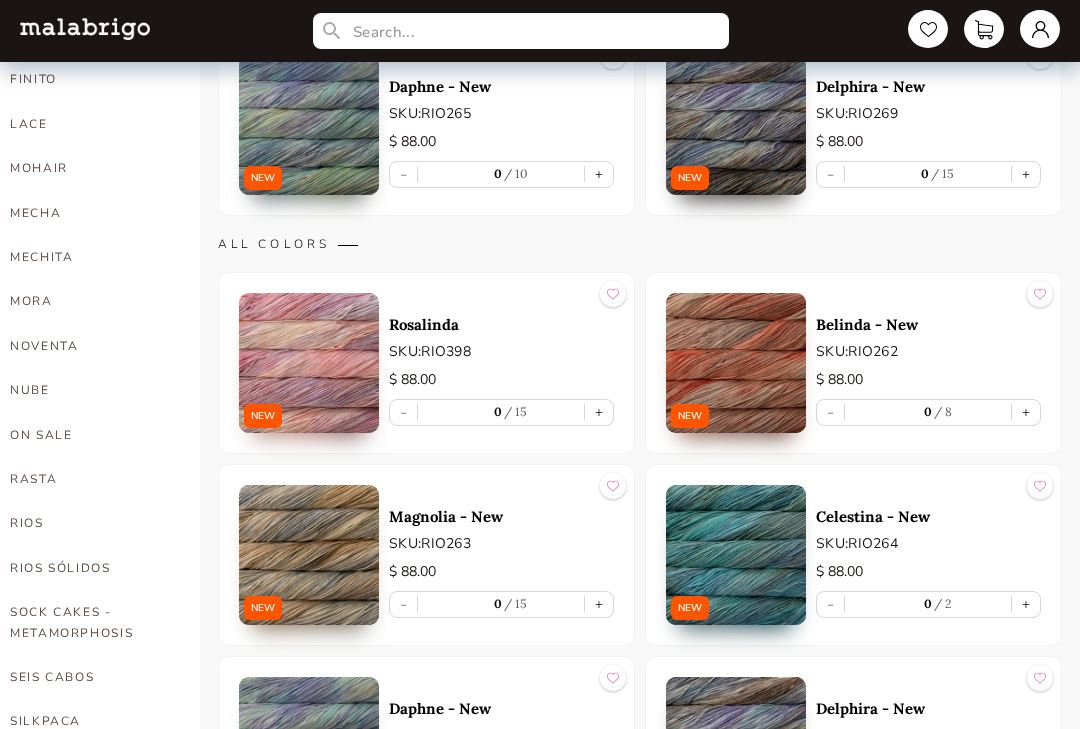 scroll, scrollTop: 840, scrollLeft: 0, axis: vertical 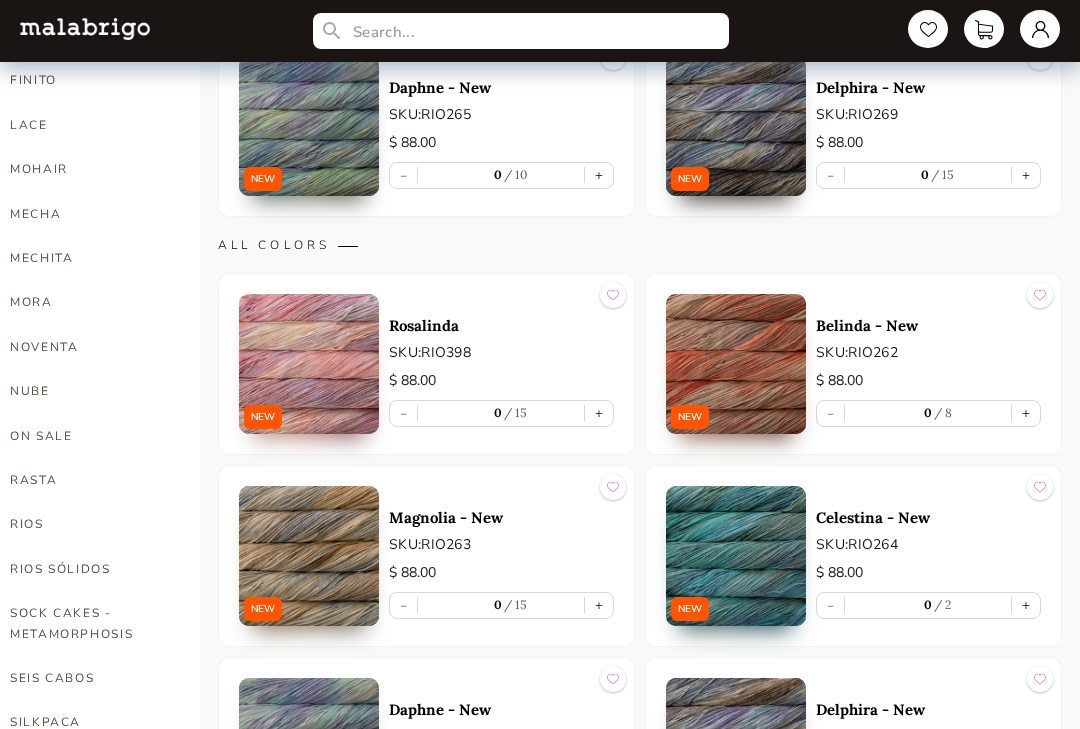click on "RIOS" at bounding box center (90, 524) 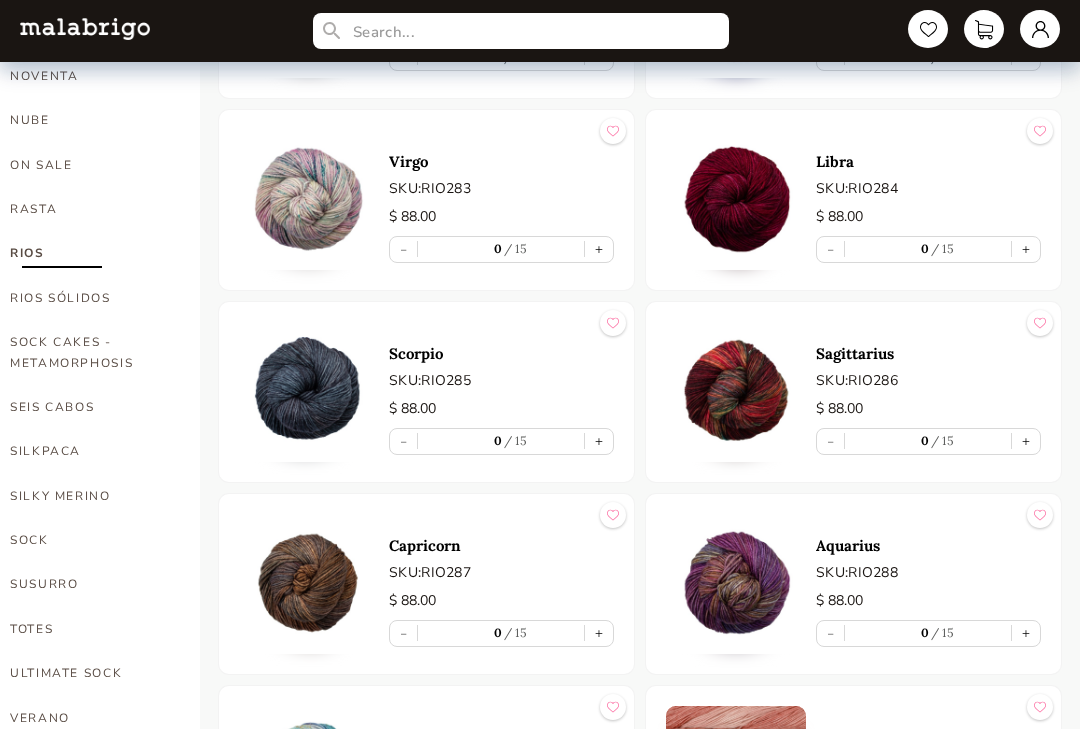 scroll, scrollTop: 1111, scrollLeft: 0, axis: vertical 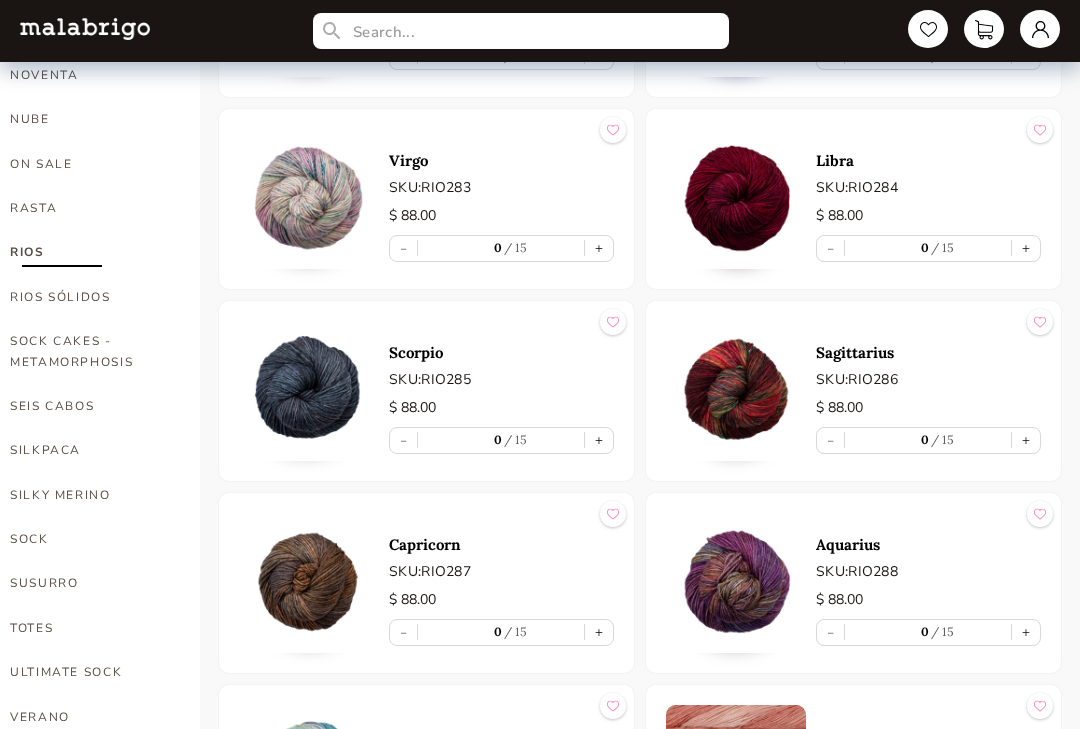 click on "+" at bounding box center [1026, 441] 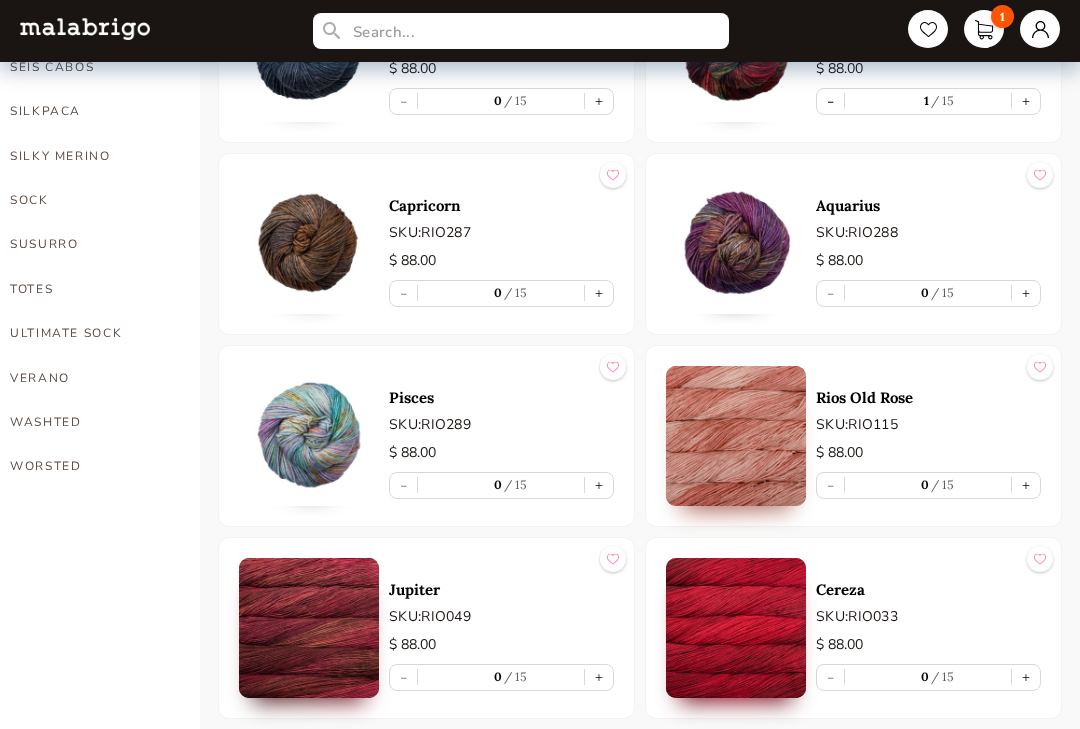 scroll, scrollTop: 1451, scrollLeft: 0, axis: vertical 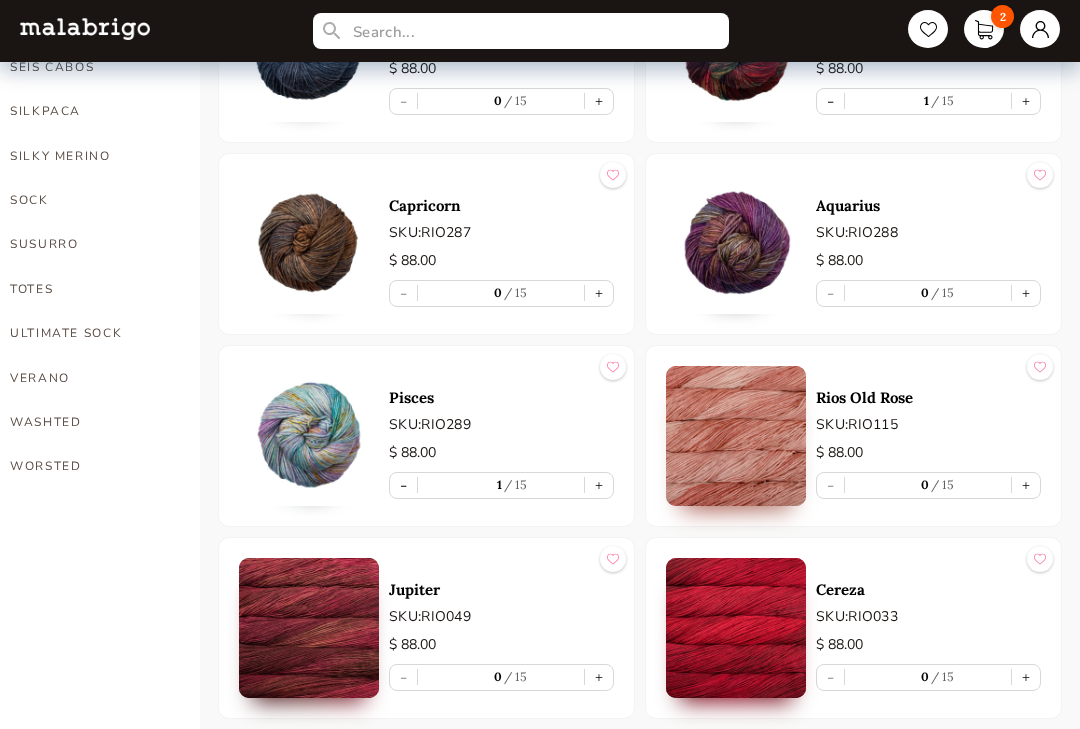 click on "+" at bounding box center (599, 677) 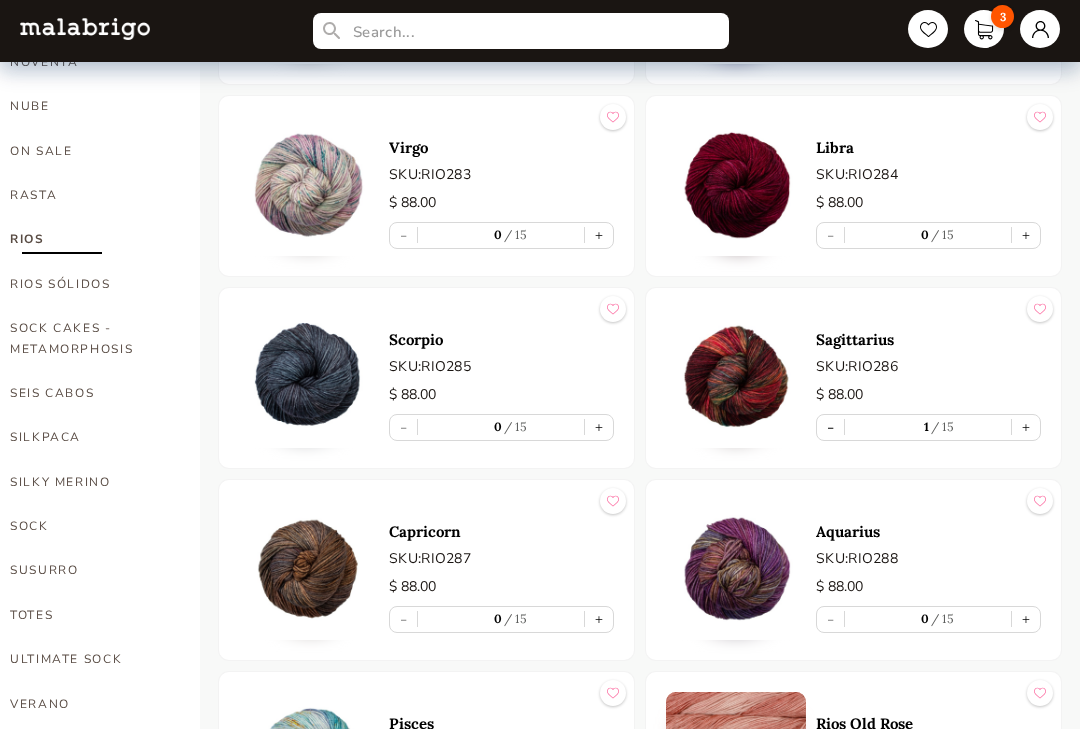 scroll, scrollTop: 1124, scrollLeft: 0, axis: vertical 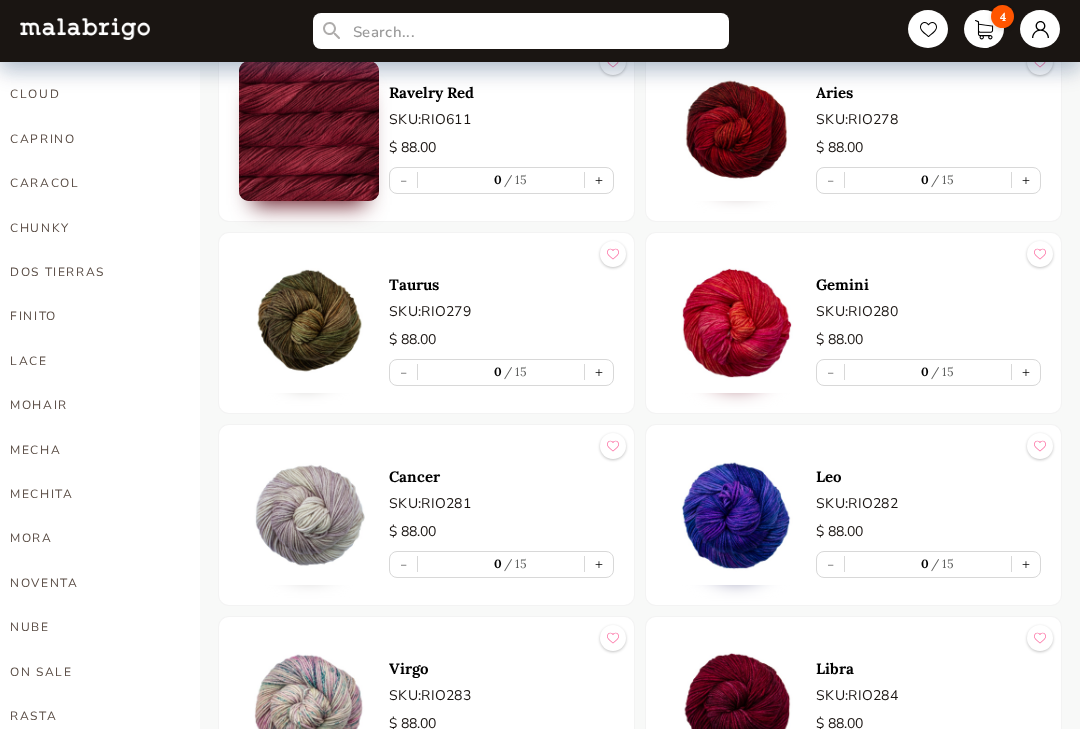 click on "+" at bounding box center (599, 180) 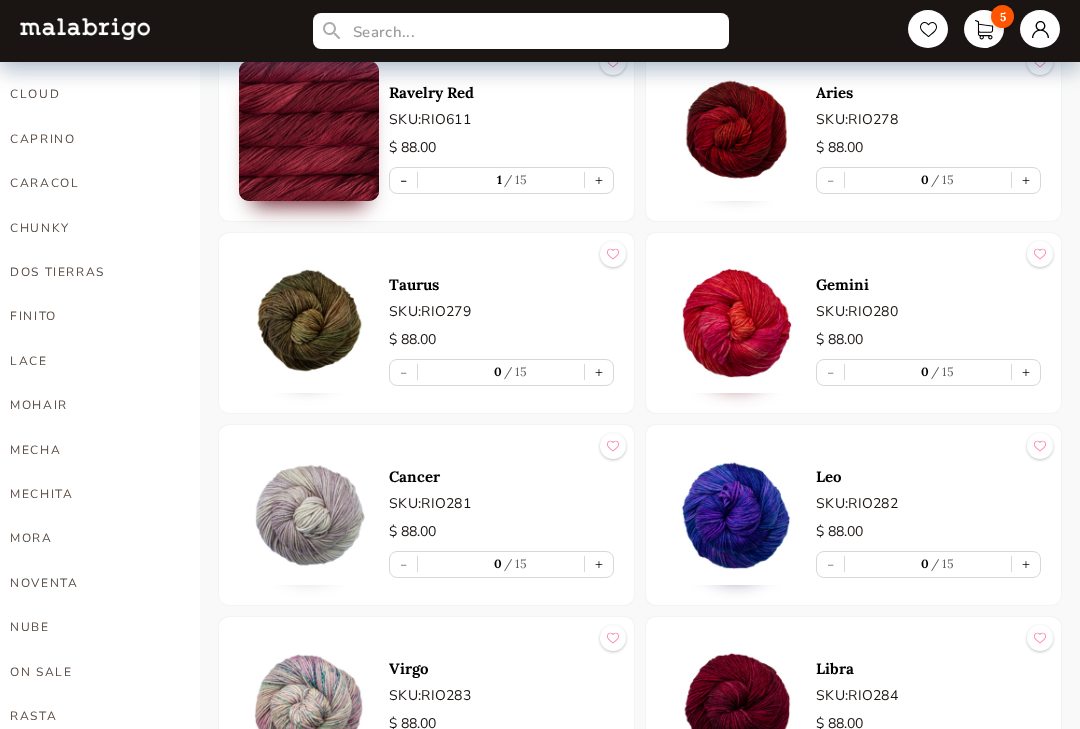 click on "+" at bounding box center [1026, 372] 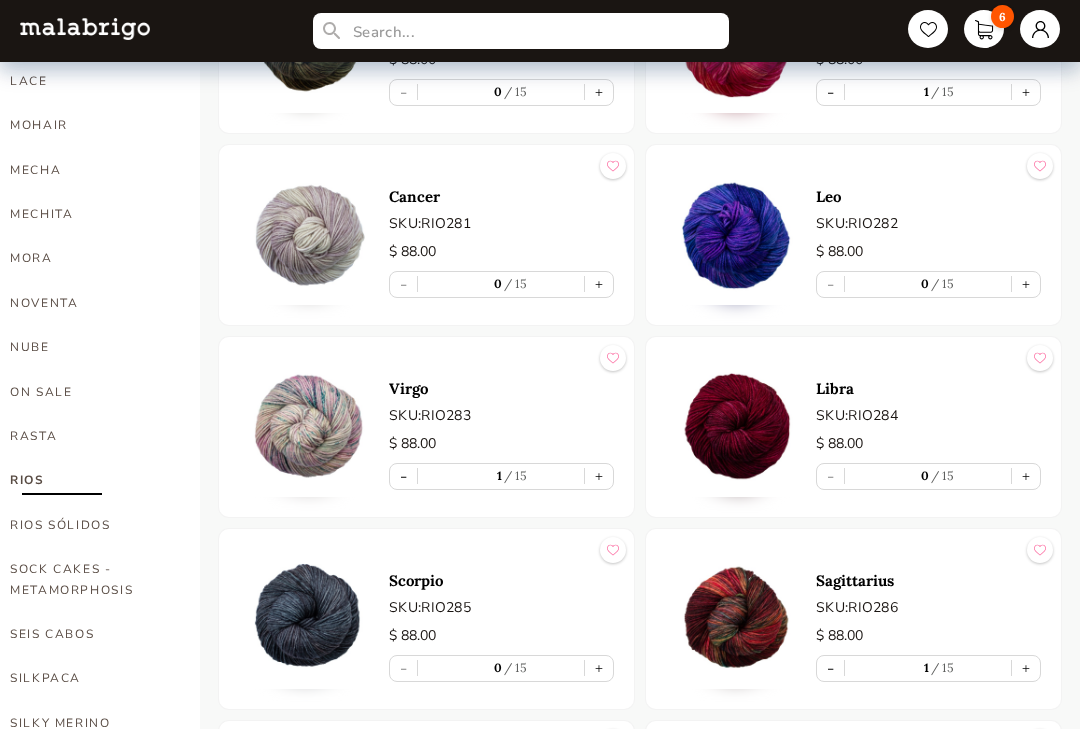 scroll, scrollTop: 887, scrollLeft: 0, axis: vertical 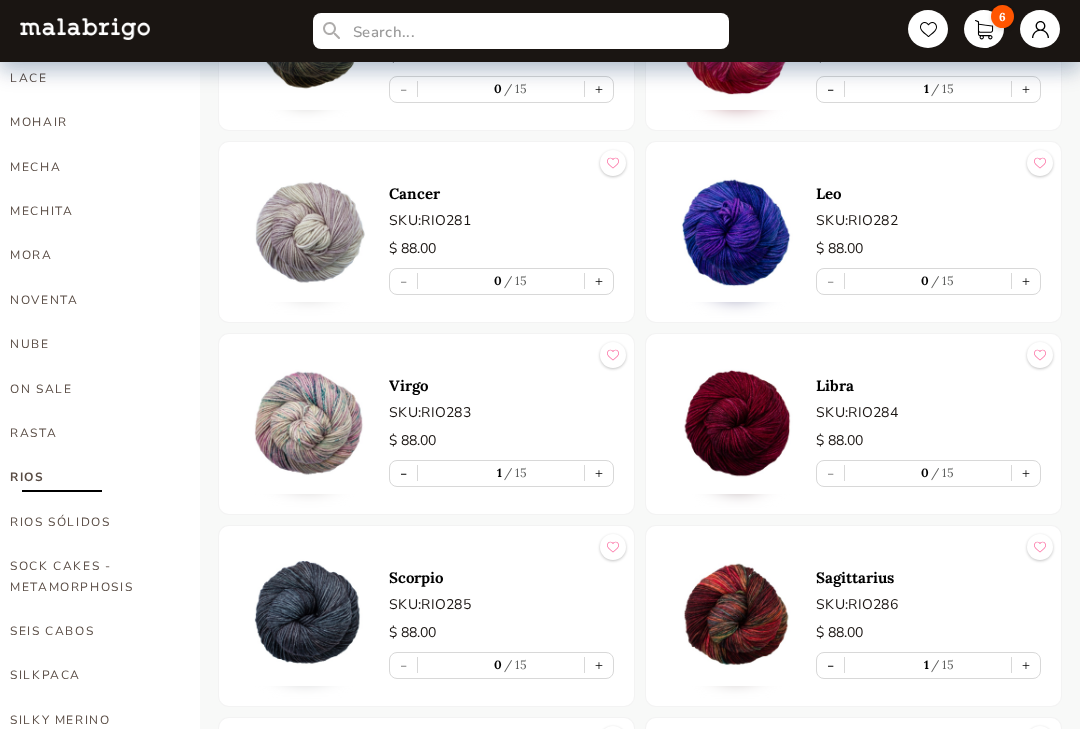 click on "RIOS SÓLIDOS" at bounding box center (90, 522) 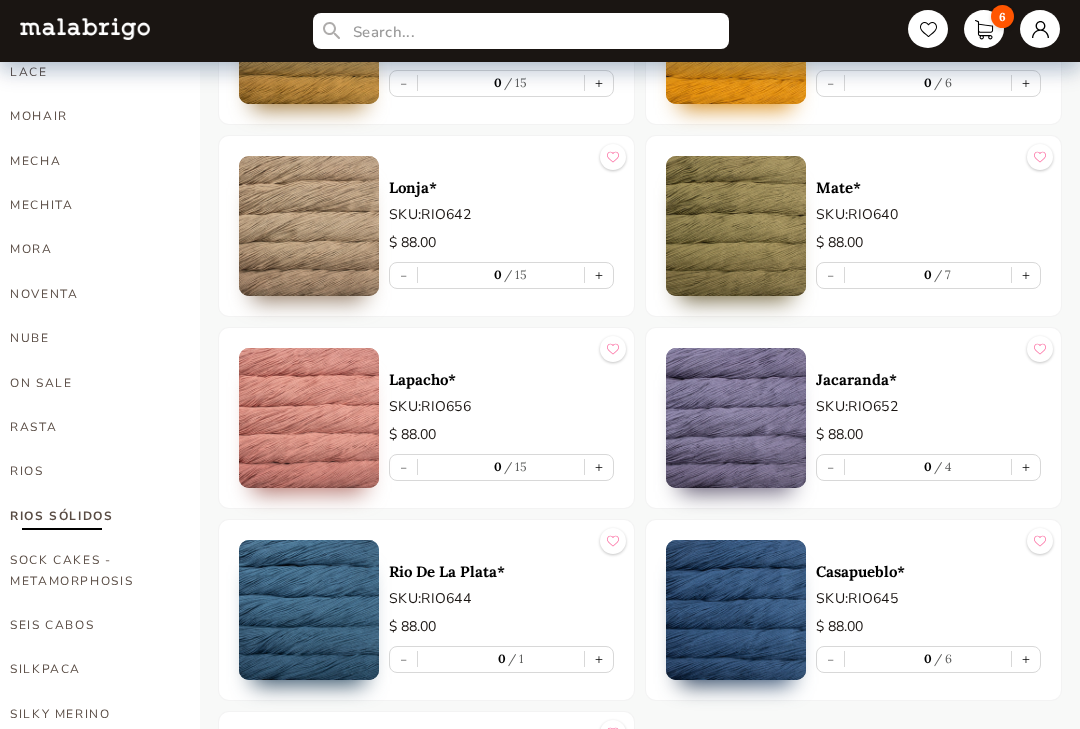 scroll, scrollTop: 893, scrollLeft: 0, axis: vertical 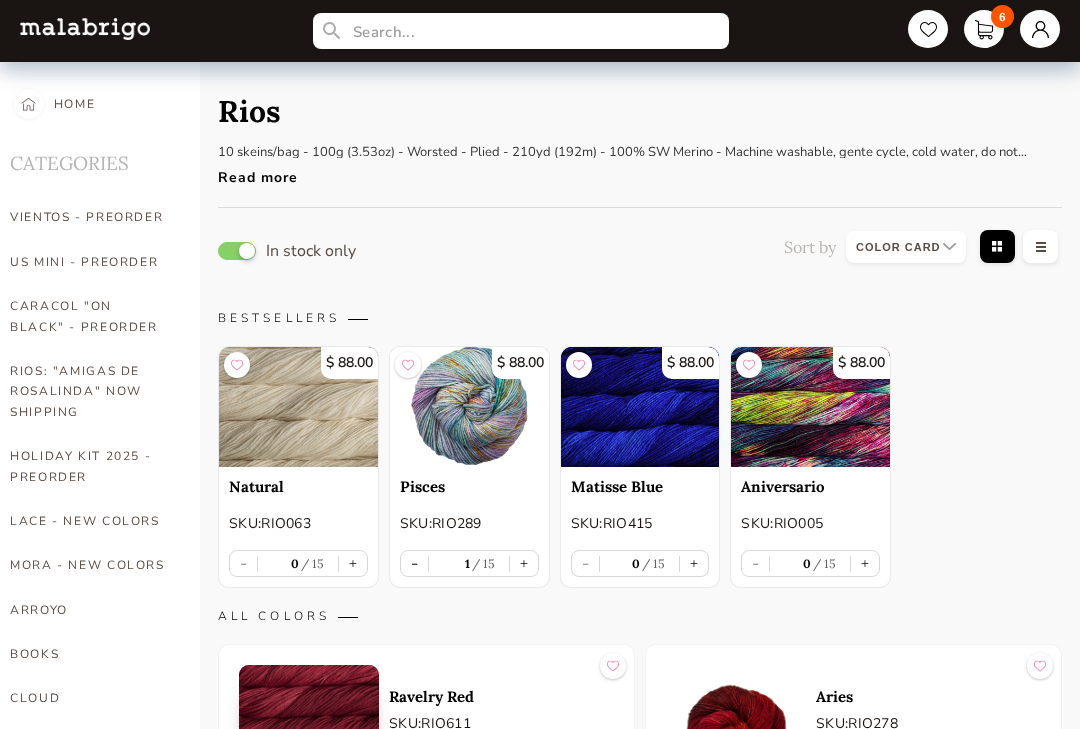 click on "+" at bounding box center (865, 563) 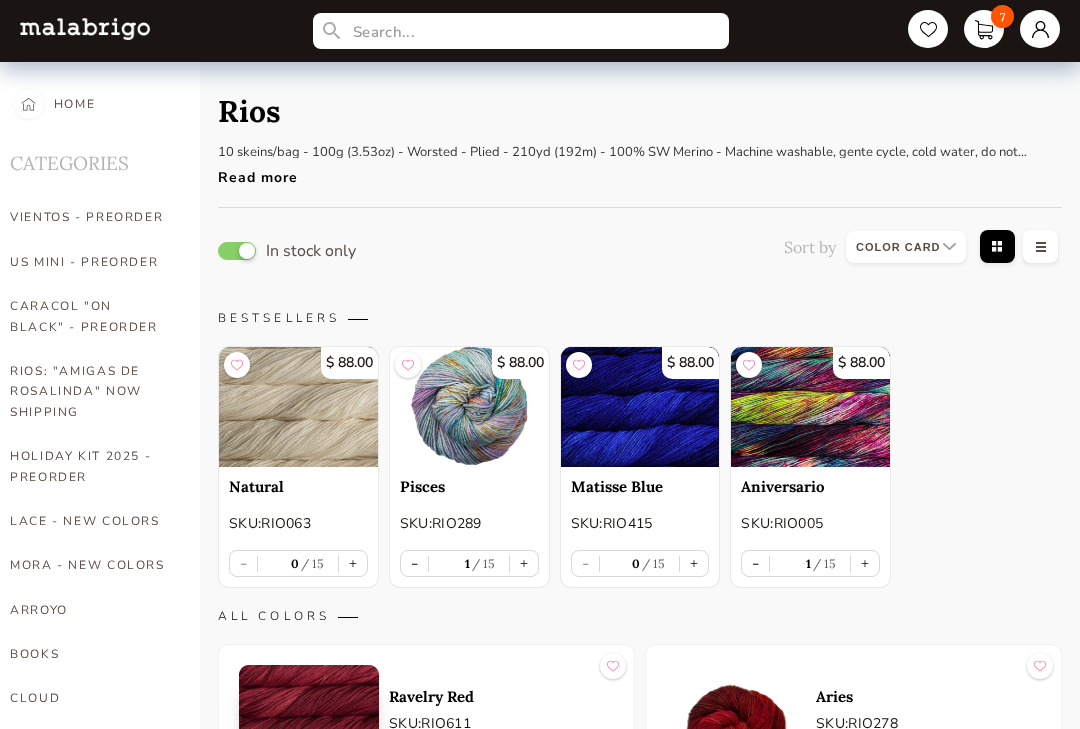 type on "1" 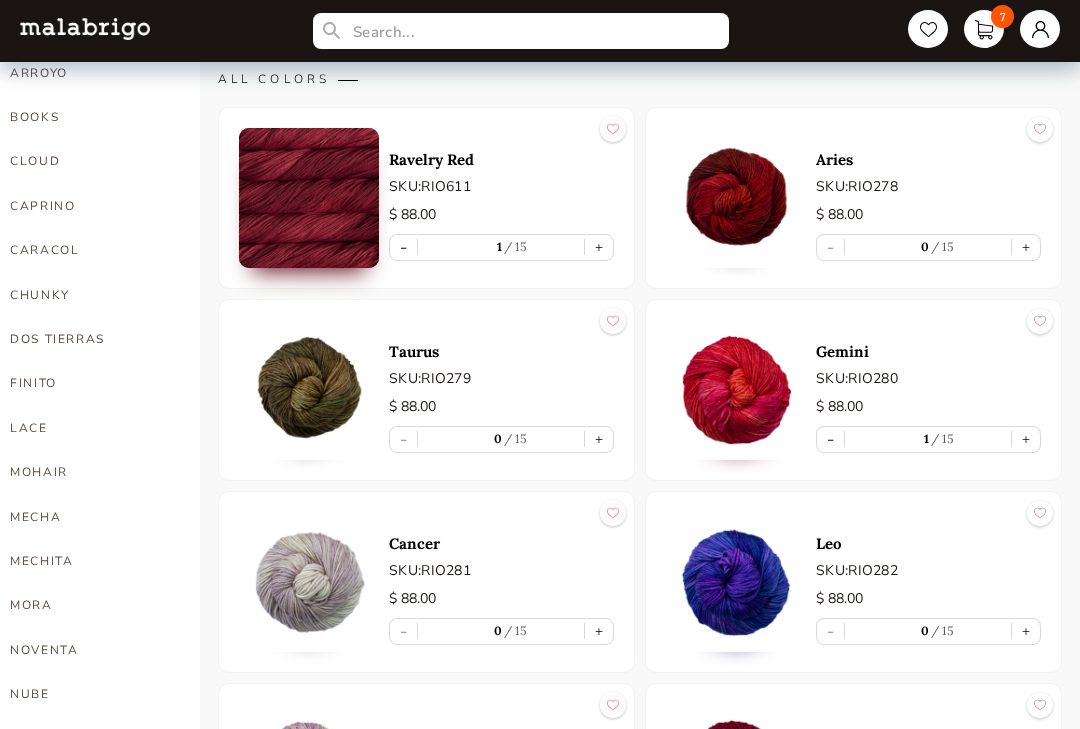 scroll, scrollTop: 537, scrollLeft: 0, axis: vertical 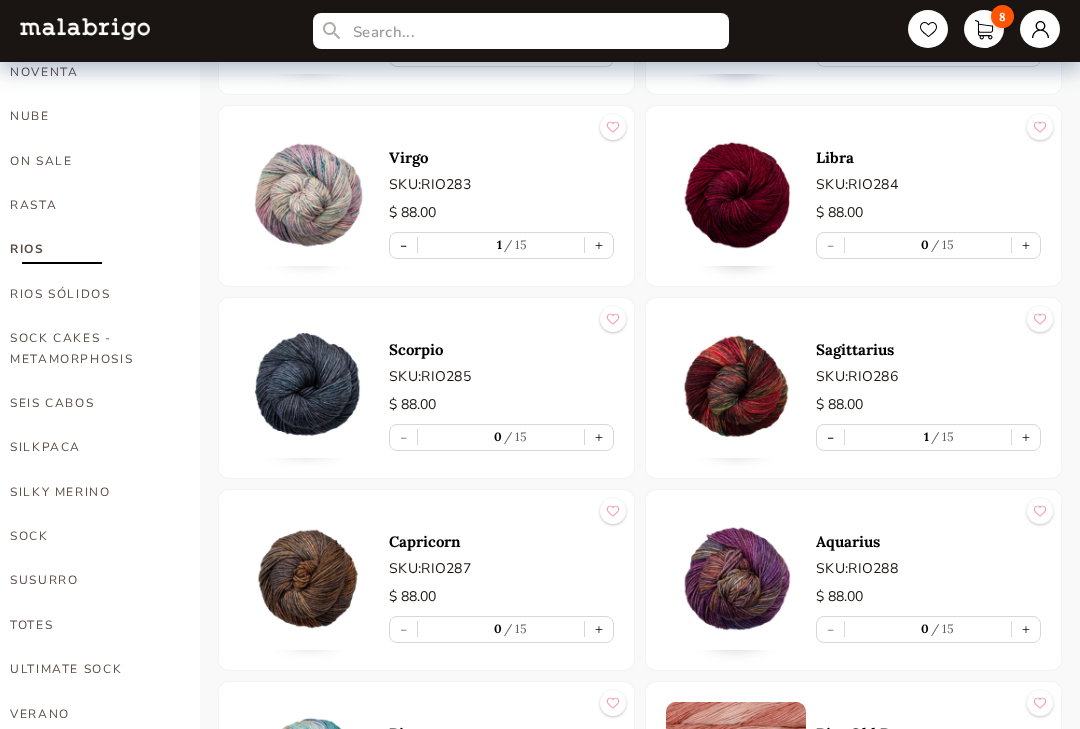 click on "SOCK CAKES - METAMORPHOSIS" at bounding box center (90, 348) 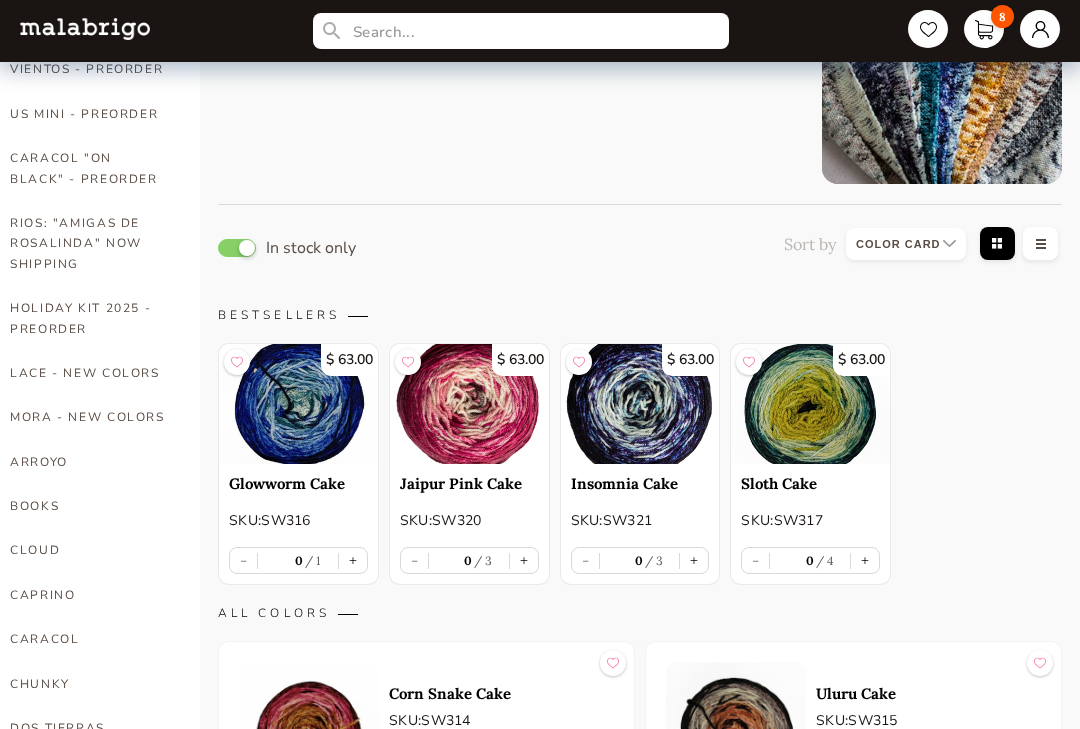 scroll, scrollTop: 143, scrollLeft: 0, axis: vertical 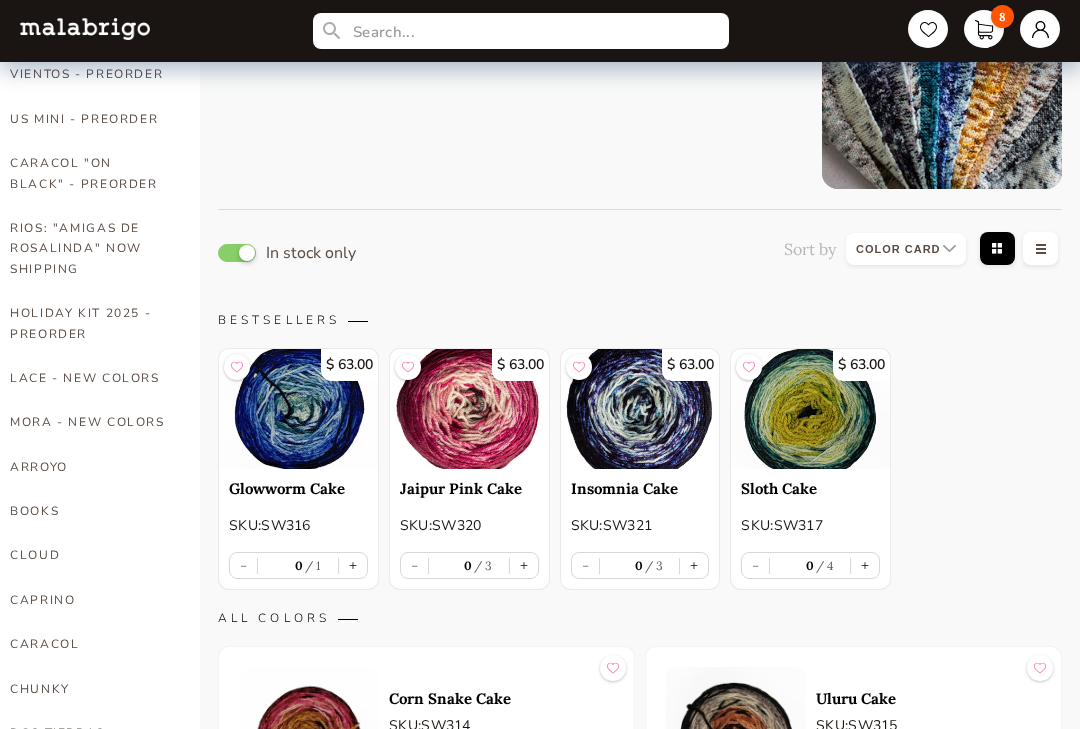 click on "RIOS: "AMIGAS DE ROSALINDA"  NOW SHIPPING" at bounding box center (90, 248) 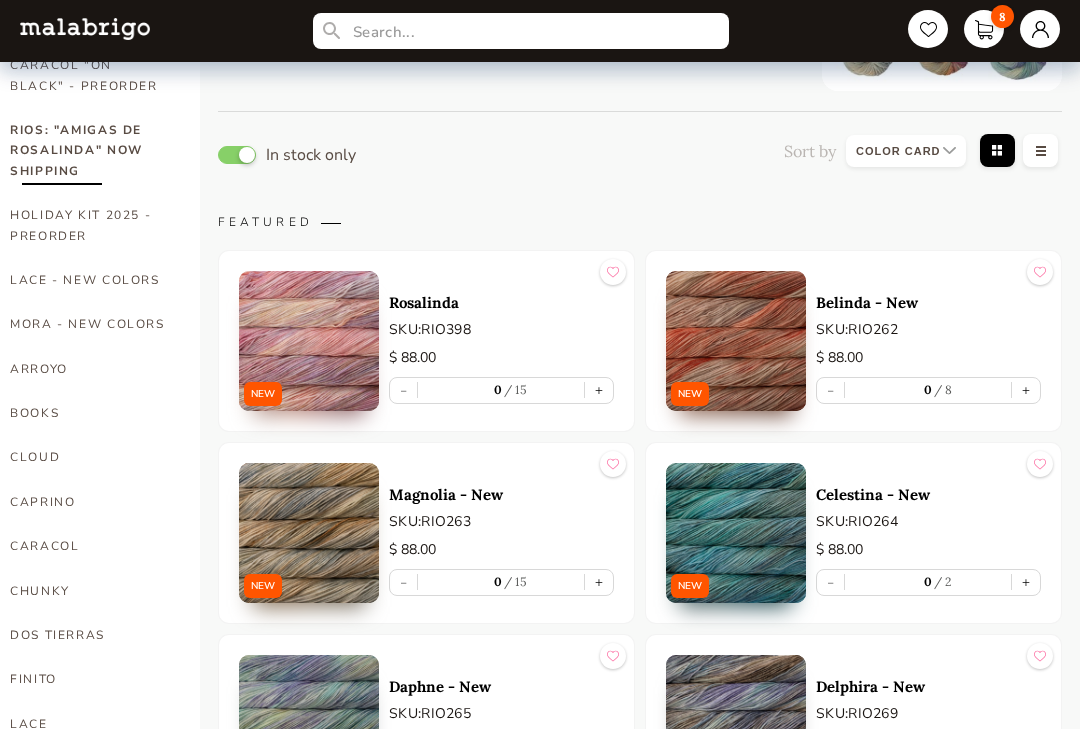 scroll, scrollTop: 258, scrollLeft: 0, axis: vertical 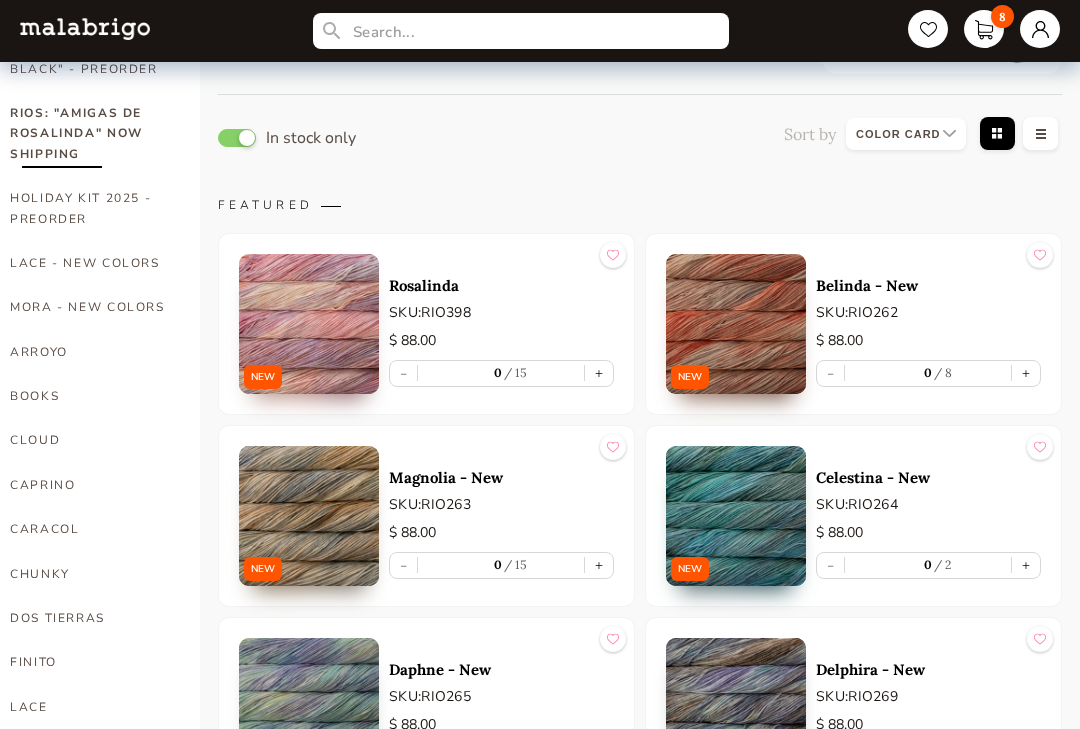 click on "+" at bounding box center [1026, 565] 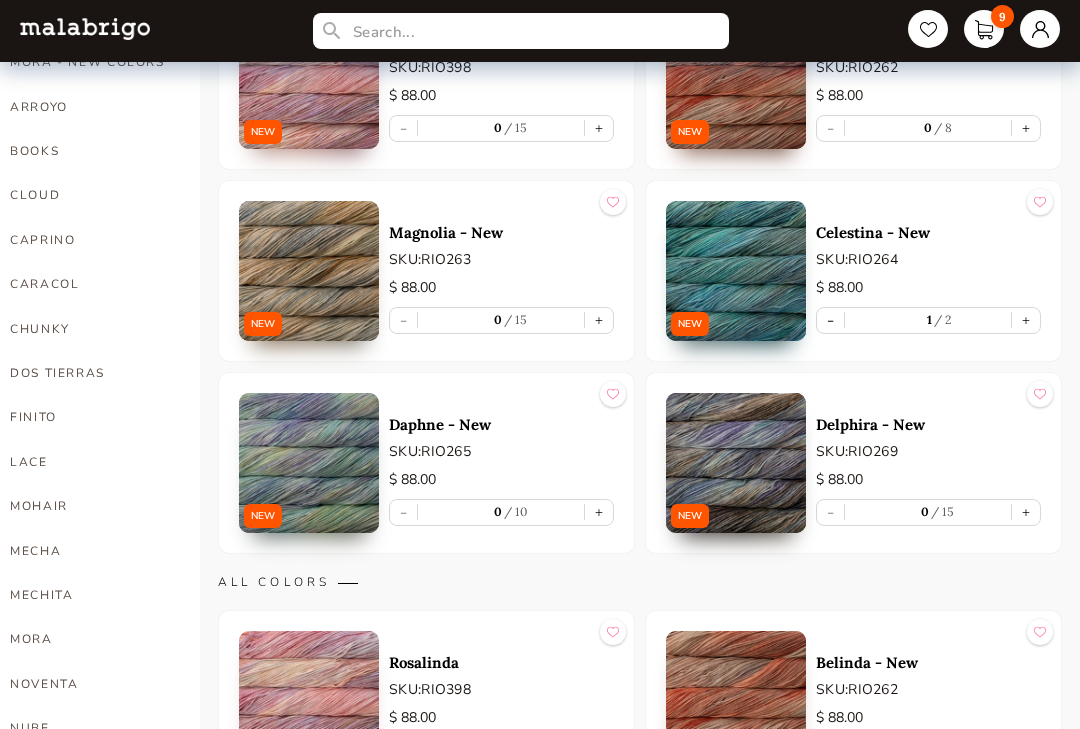 scroll, scrollTop: 566, scrollLeft: 0, axis: vertical 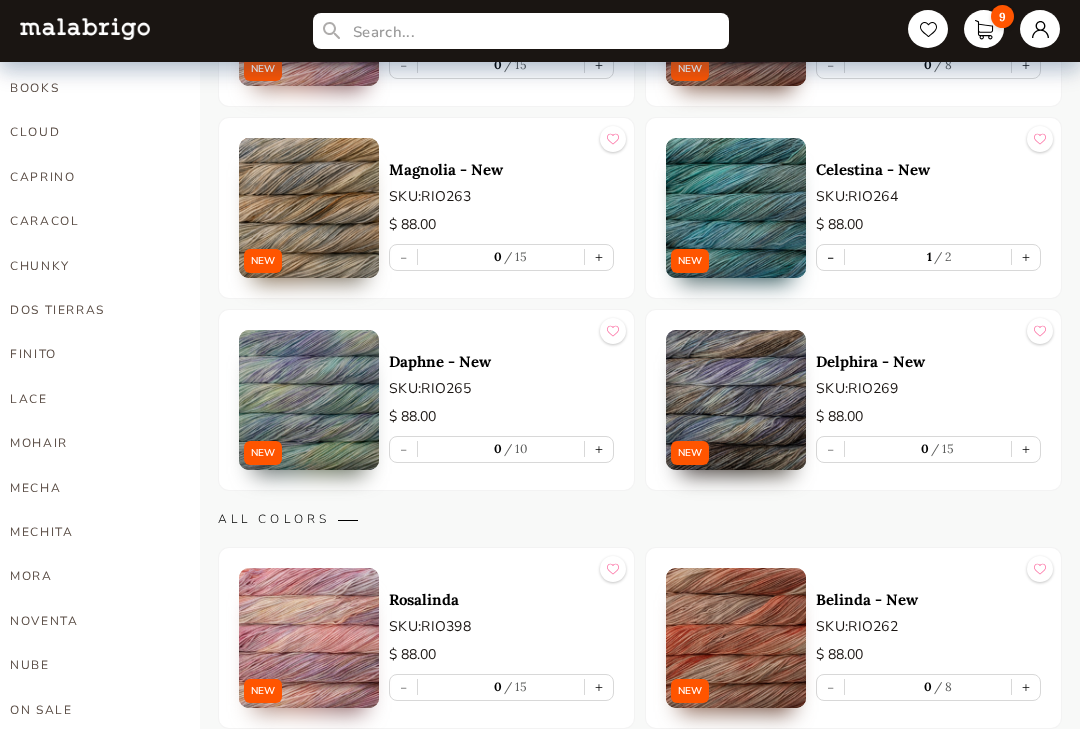 click on "[SSN]" at bounding box center [501, 449] 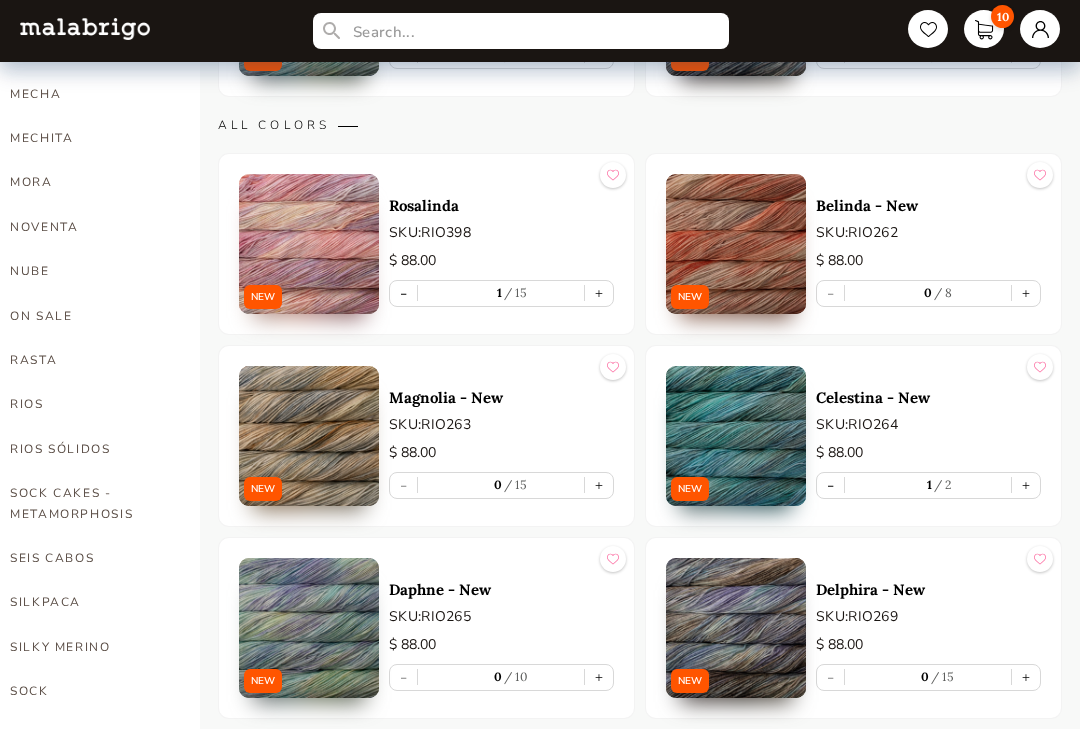 scroll, scrollTop: 968, scrollLeft: 0, axis: vertical 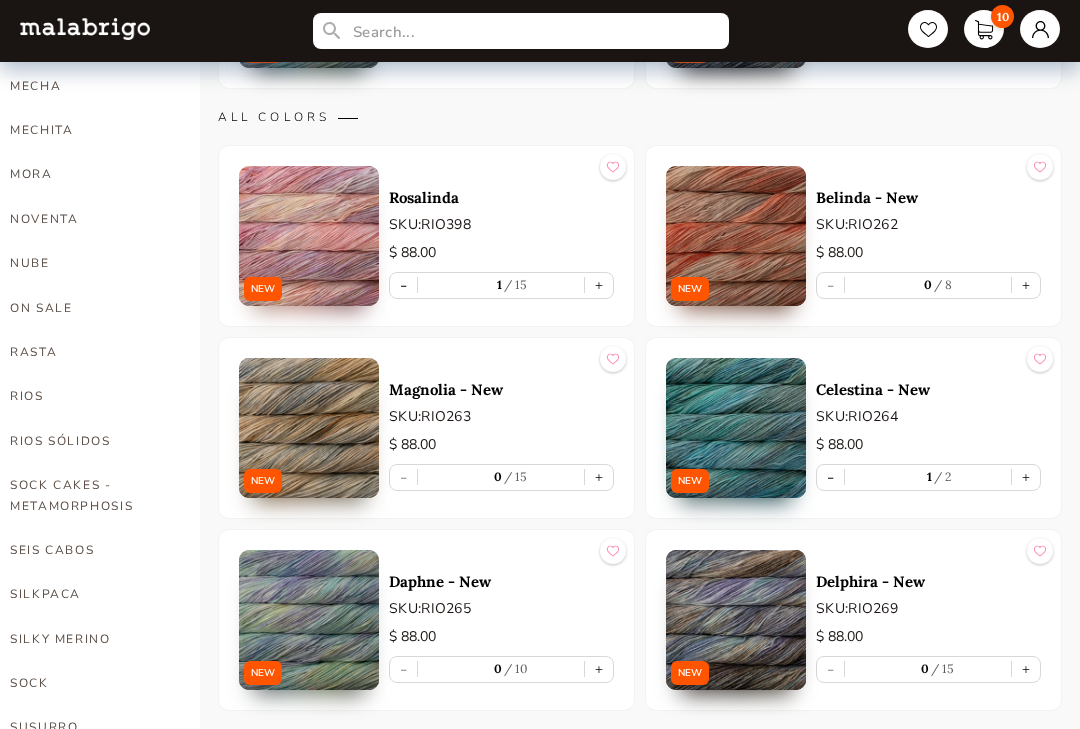click on "SOCK" at bounding box center (90, 683) 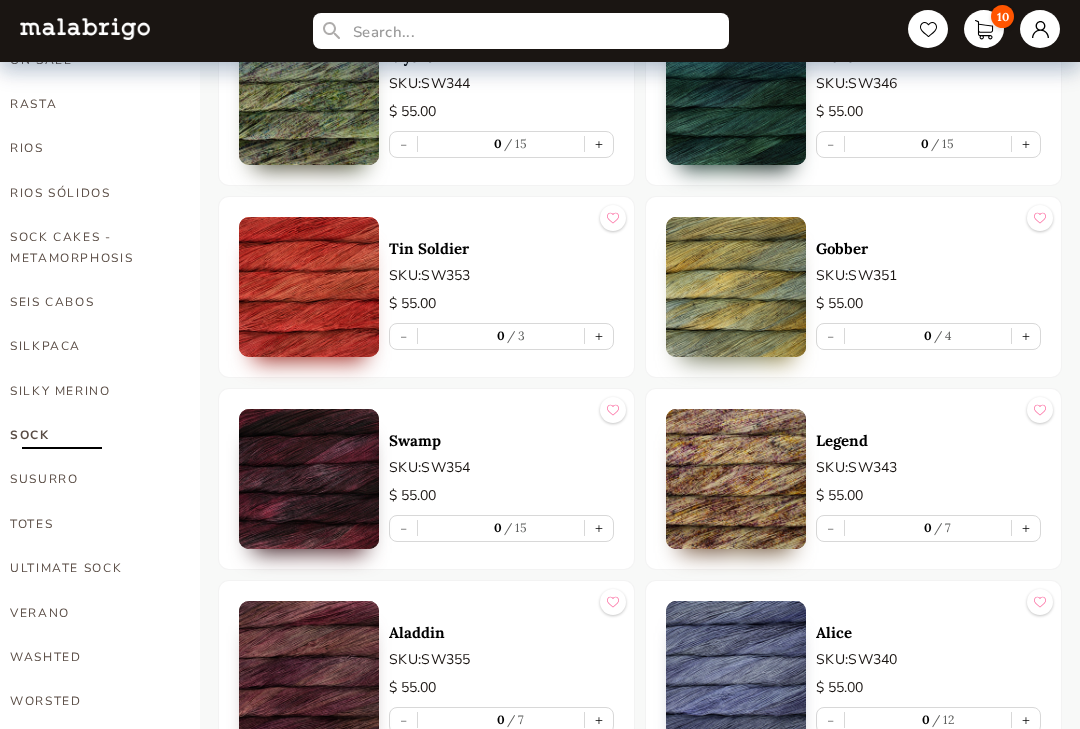 click on "+" at bounding box center (599, 529) 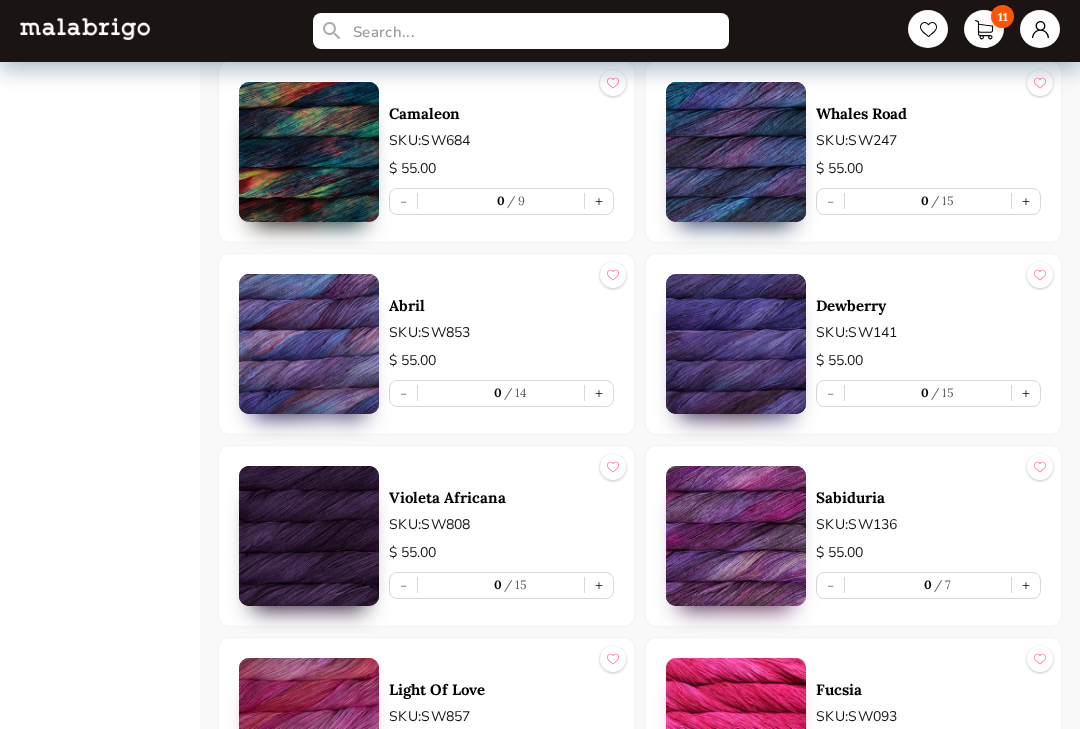 scroll, scrollTop: 4808, scrollLeft: 0, axis: vertical 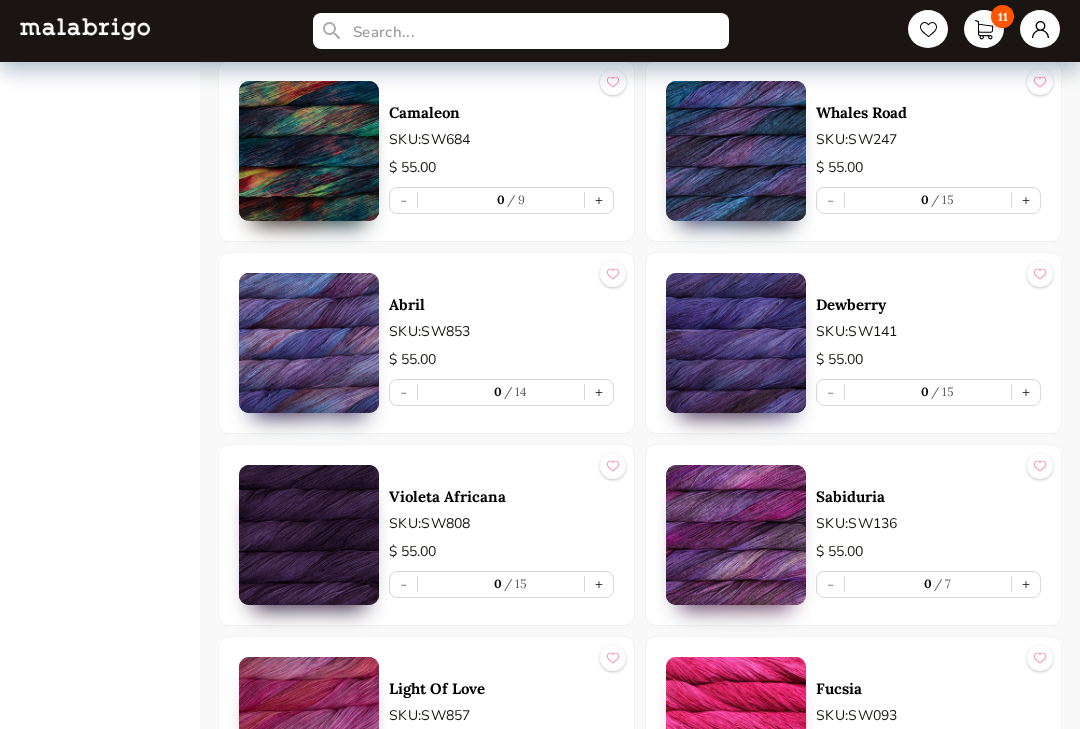 click on "+" at bounding box center (599, 584) 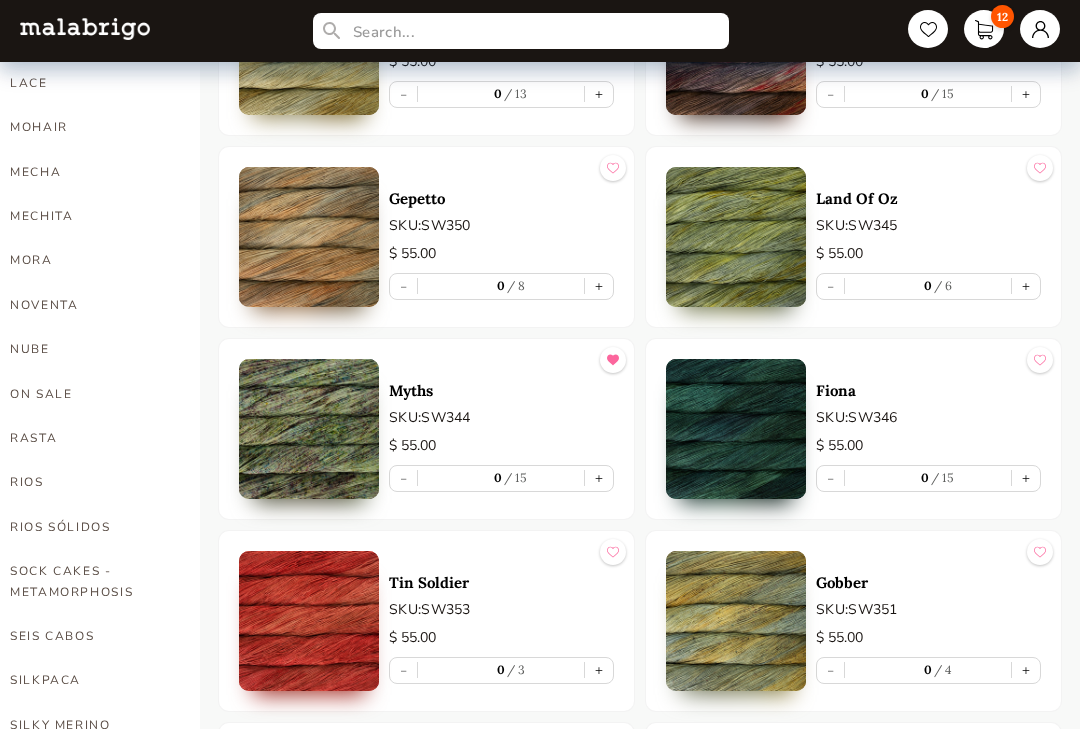 scroll, scrollTop: 882, scrollLeft: 0, axis: vertical 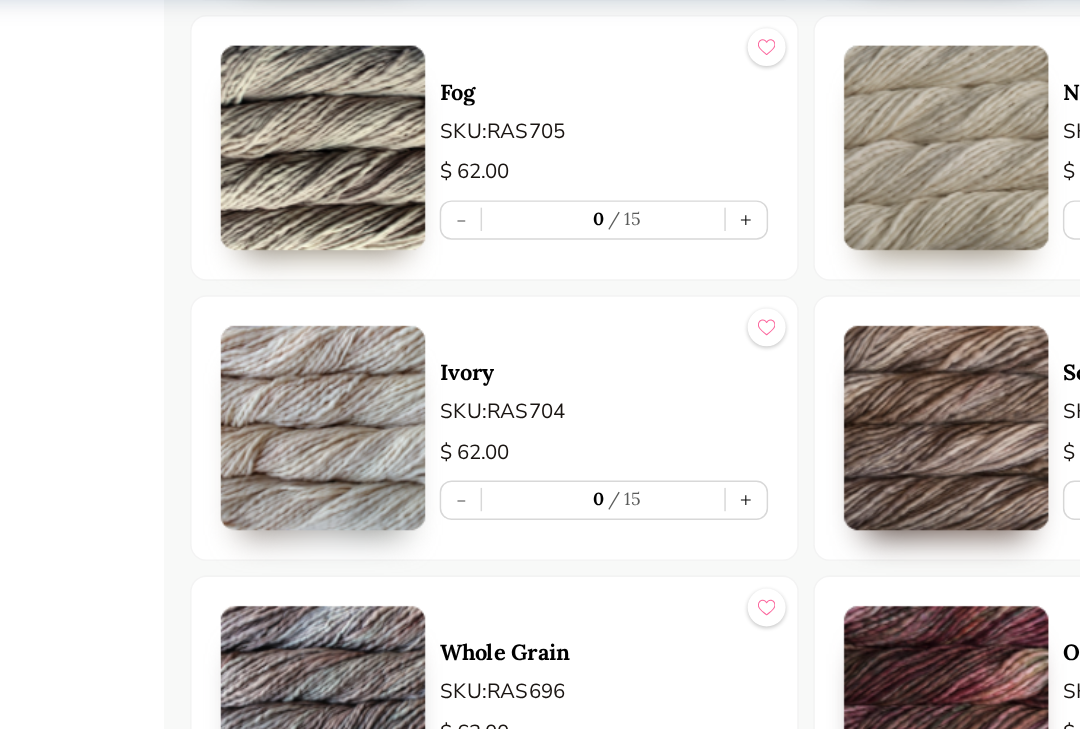 click on "+" at bounding box center [599, 417] 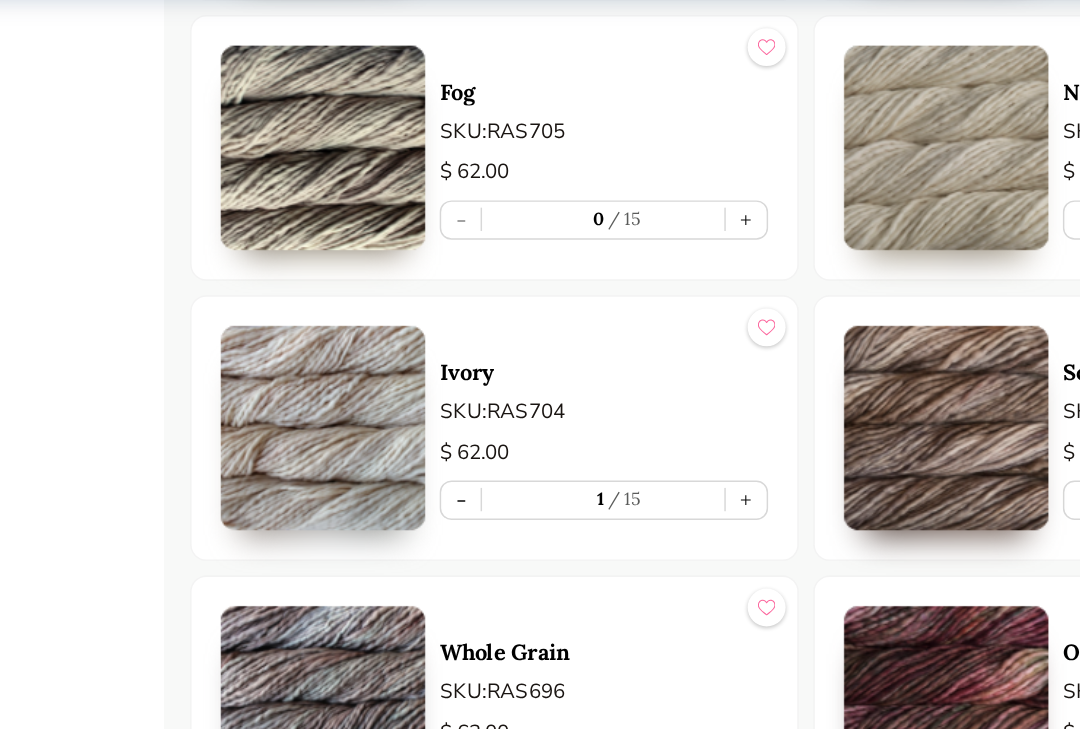 click at bounding box center (309, 368) 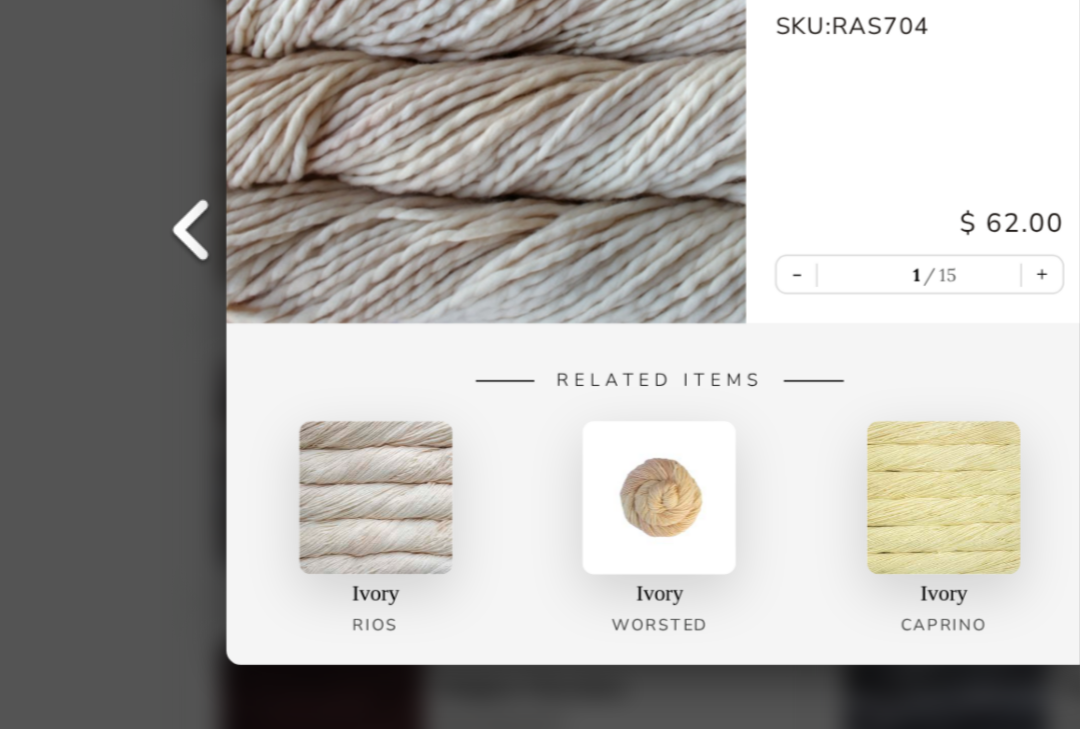 scroll, scrollTop: 7750, scrollLeft: 0, axis: vertical 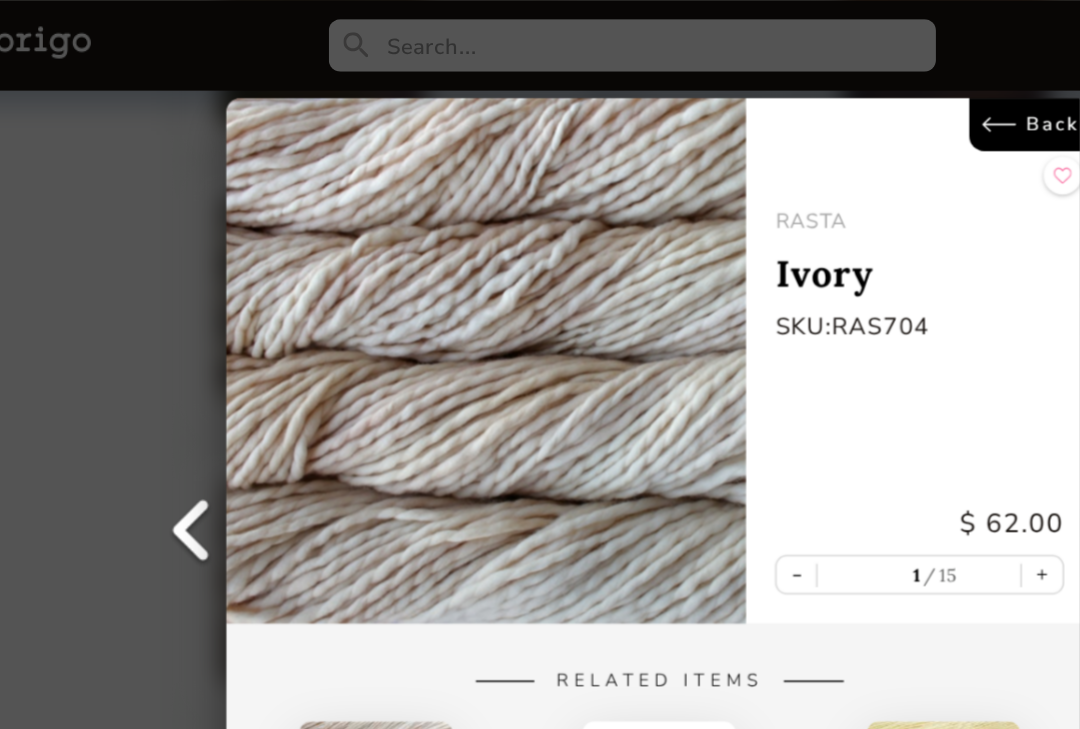 select on "INDEX" 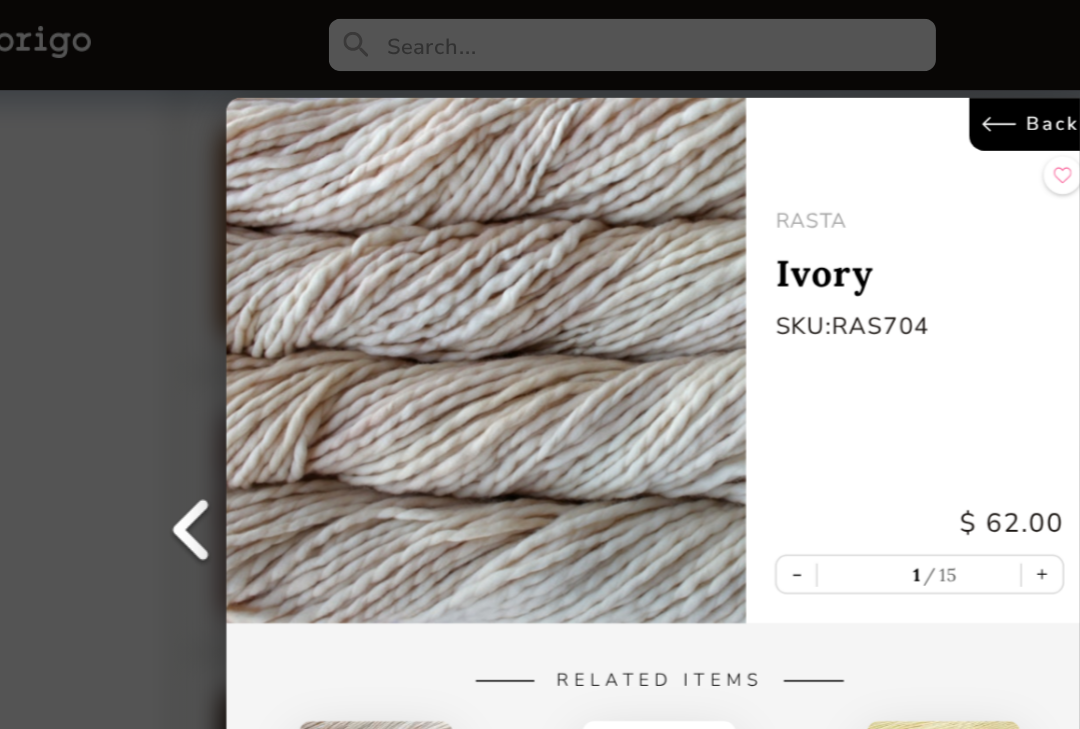 scroll, scrollTop: 7148, scrollLeft: 0, axis: vertical 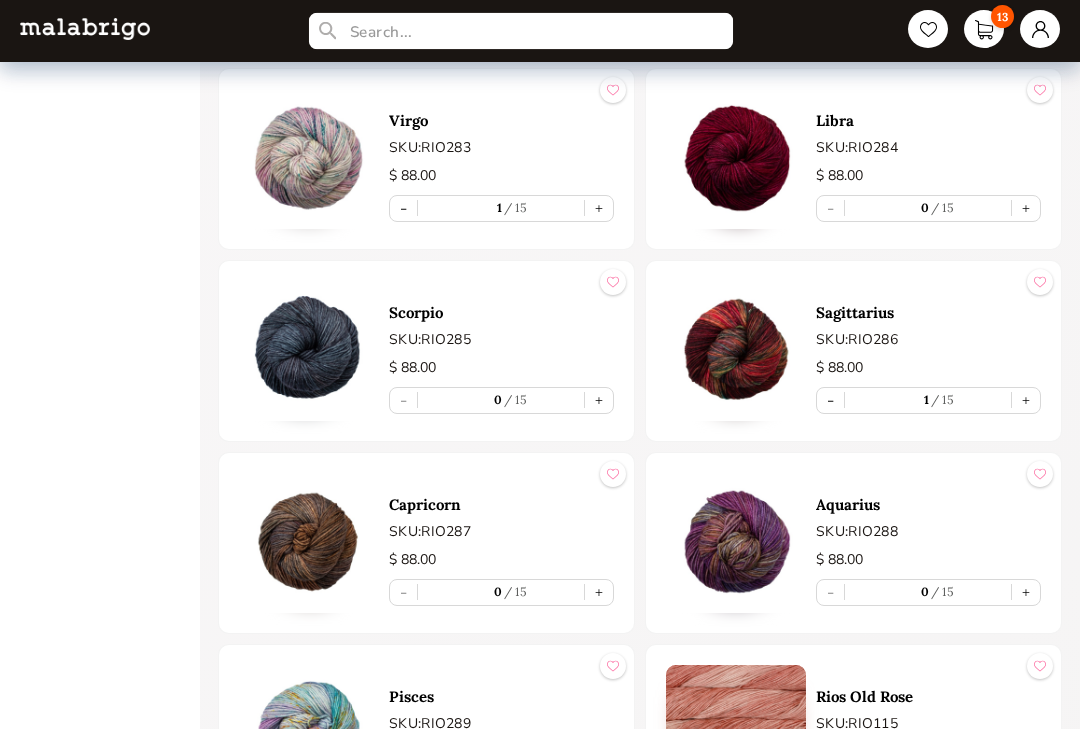 click at bounding box center (521, 31) 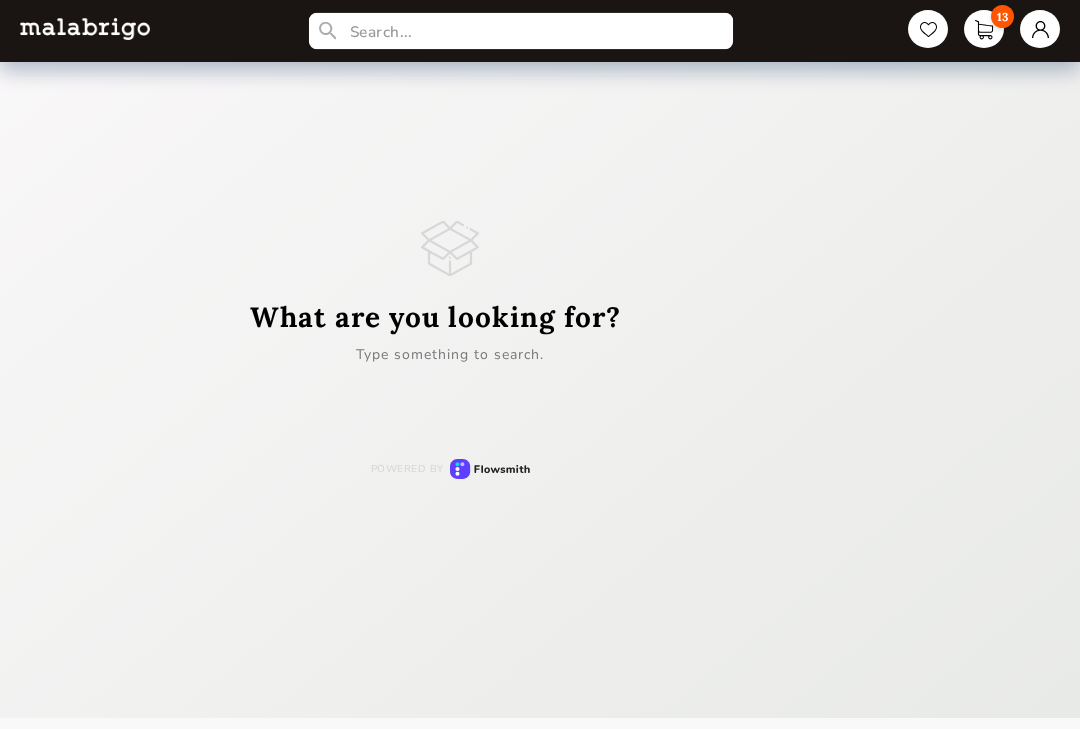 scroll, scrollTop: 22, scrollLeft: 0, axis: vertical 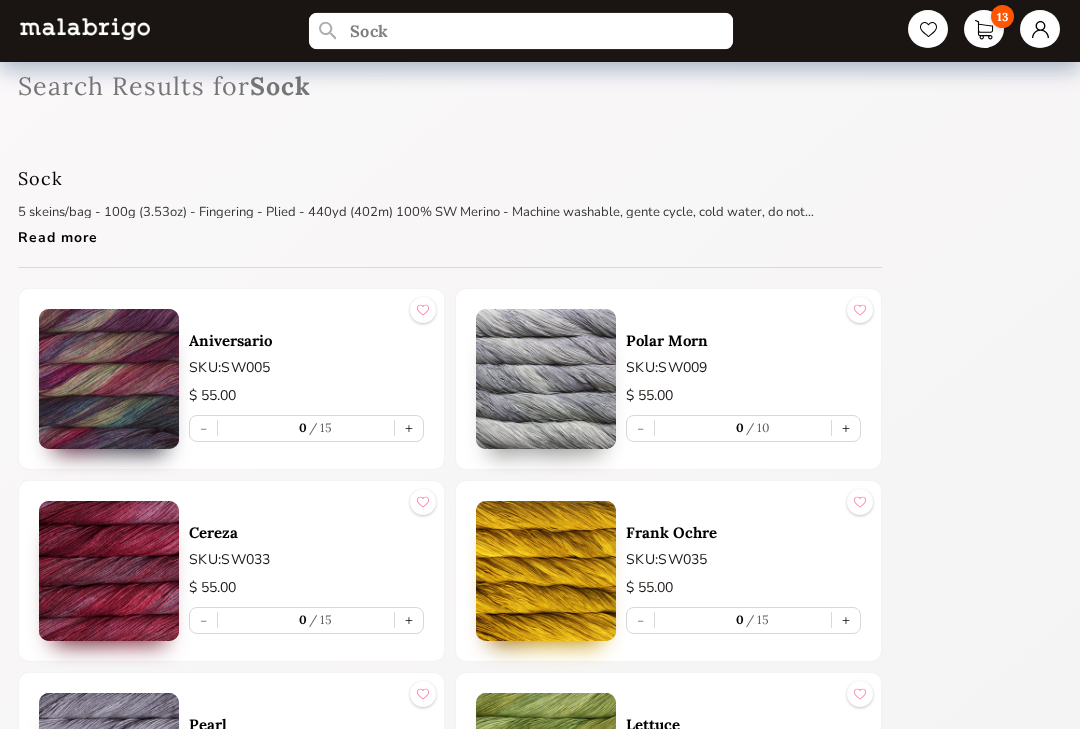 type on "Sock" 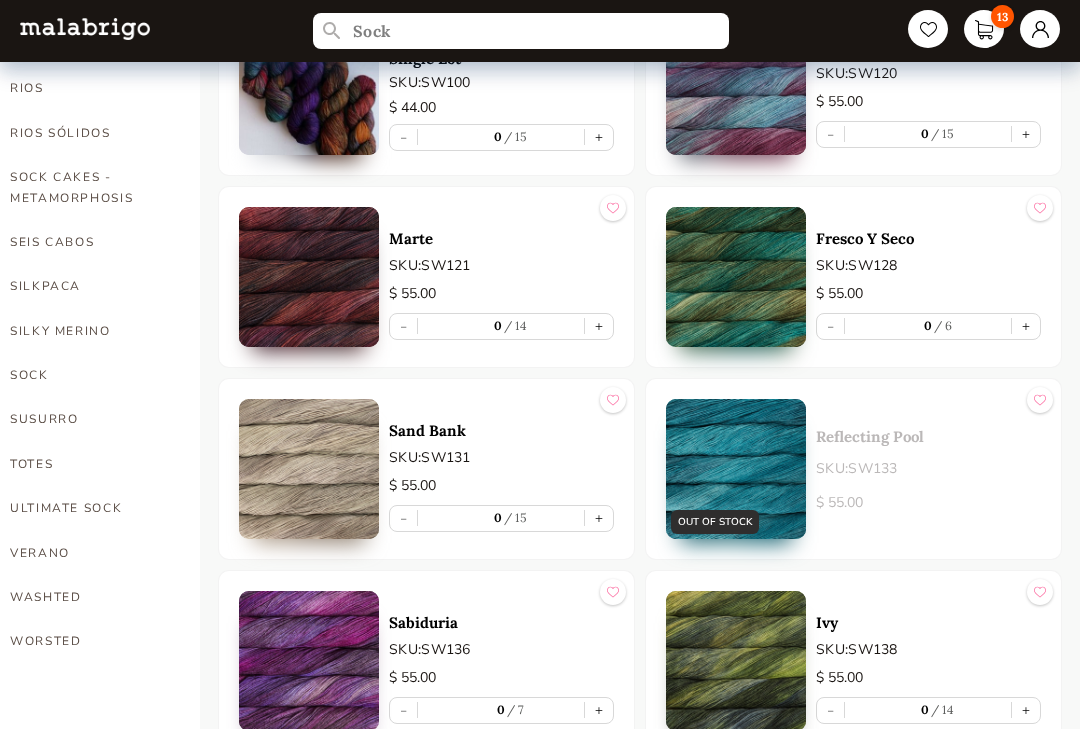 scroll, scrollTop: 1276, scrollLeft: 0, axis: vertical 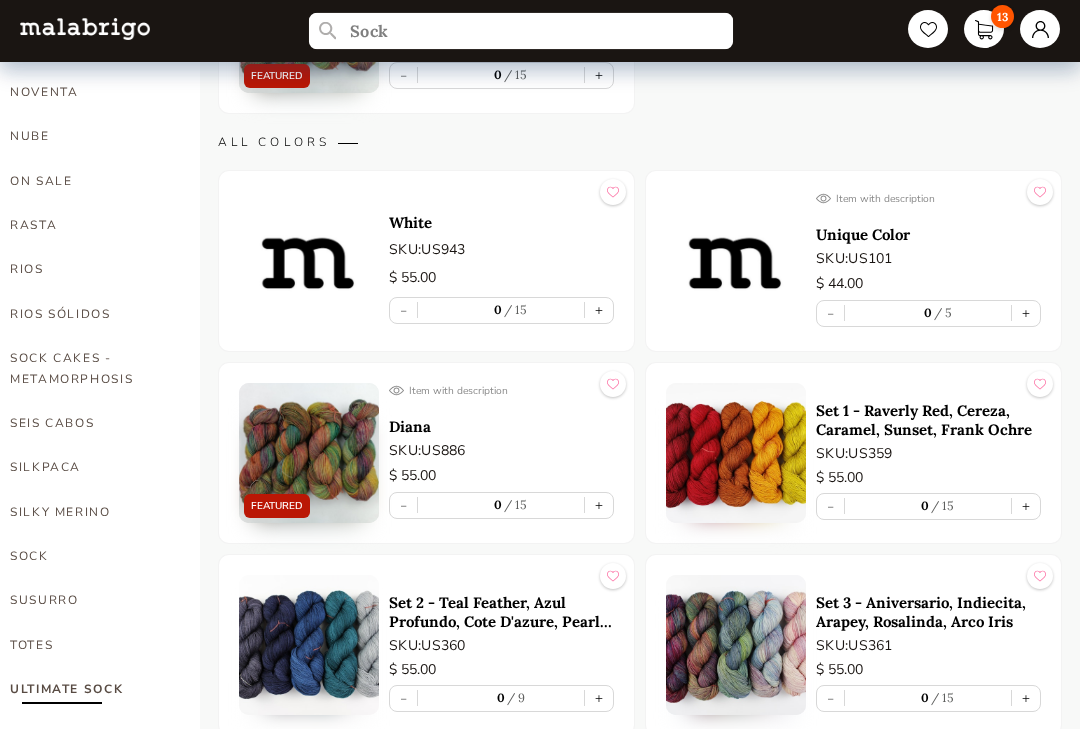 click on "Sock" at bounding box center (521, 31) 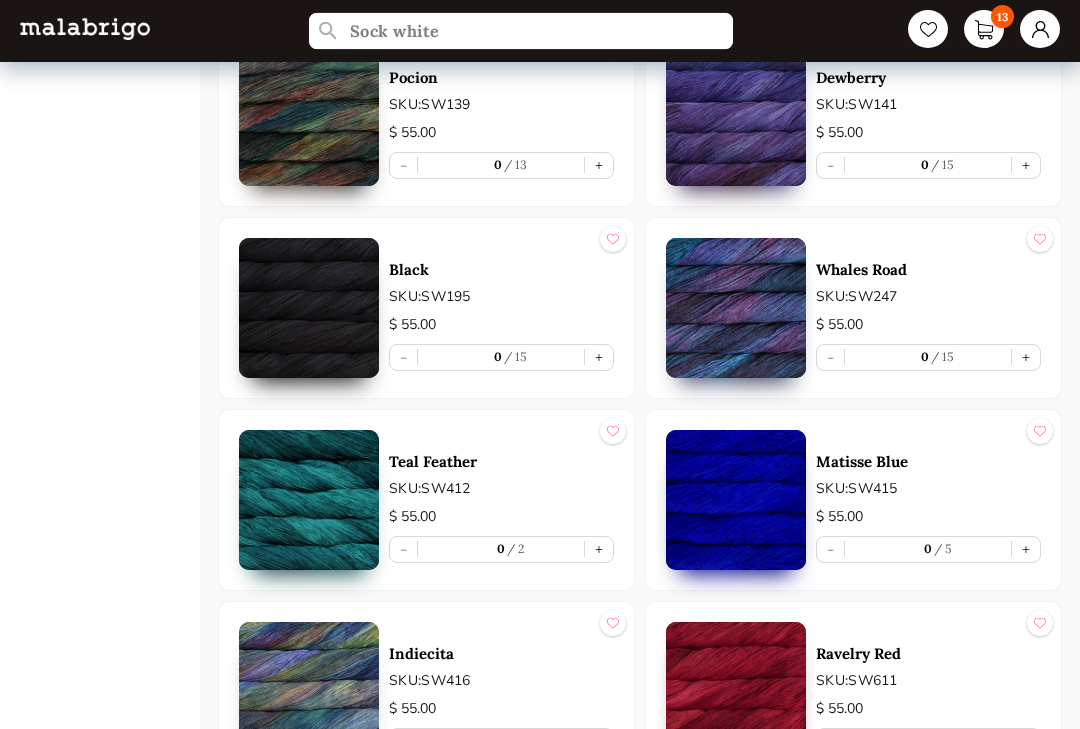 scroll, scrollTop: 2745, scrollLeft: 0, axis: vertical 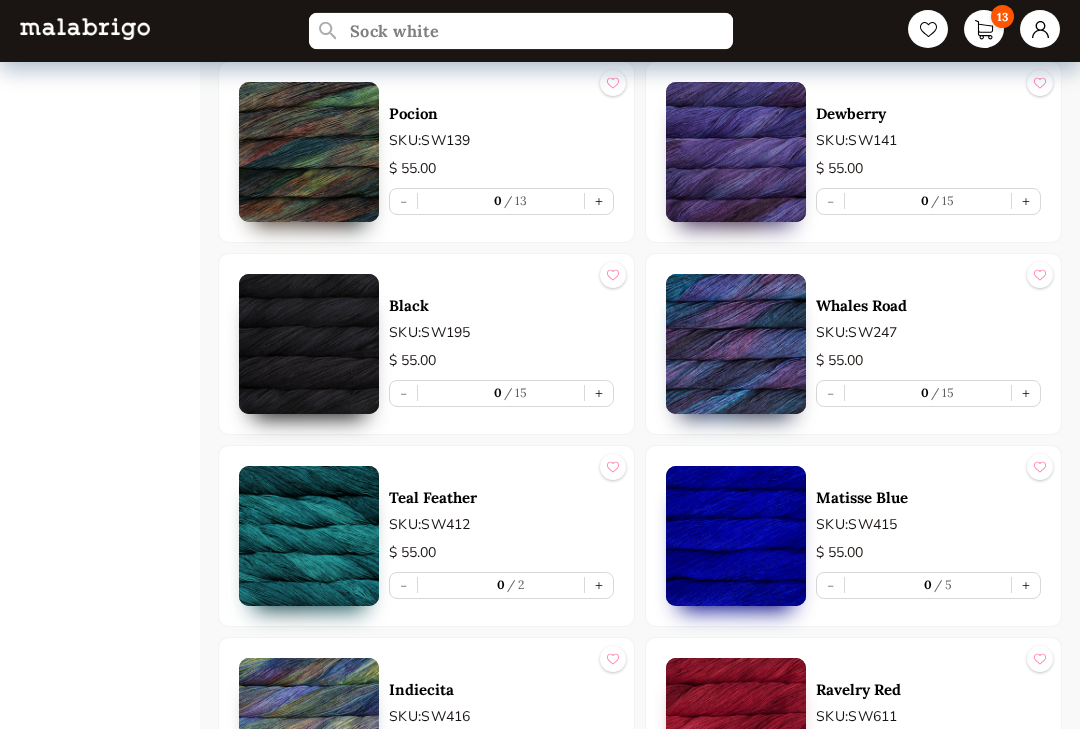 type on "Sock white" 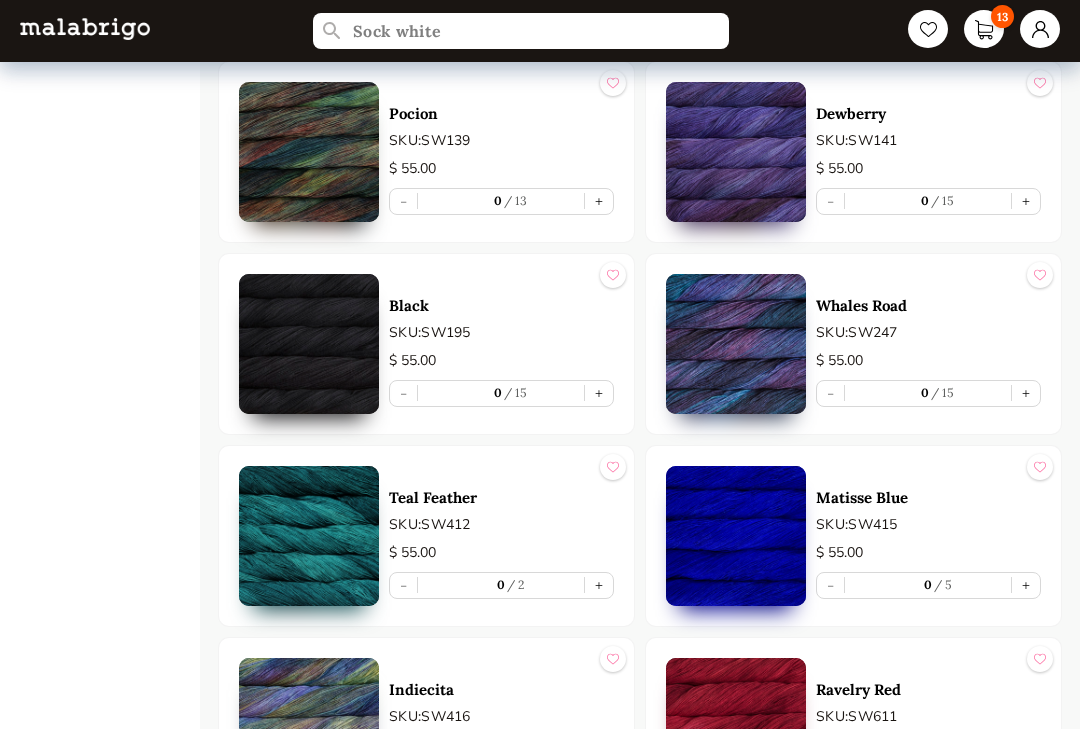 click on "13" at bounding box center [1002, 16] 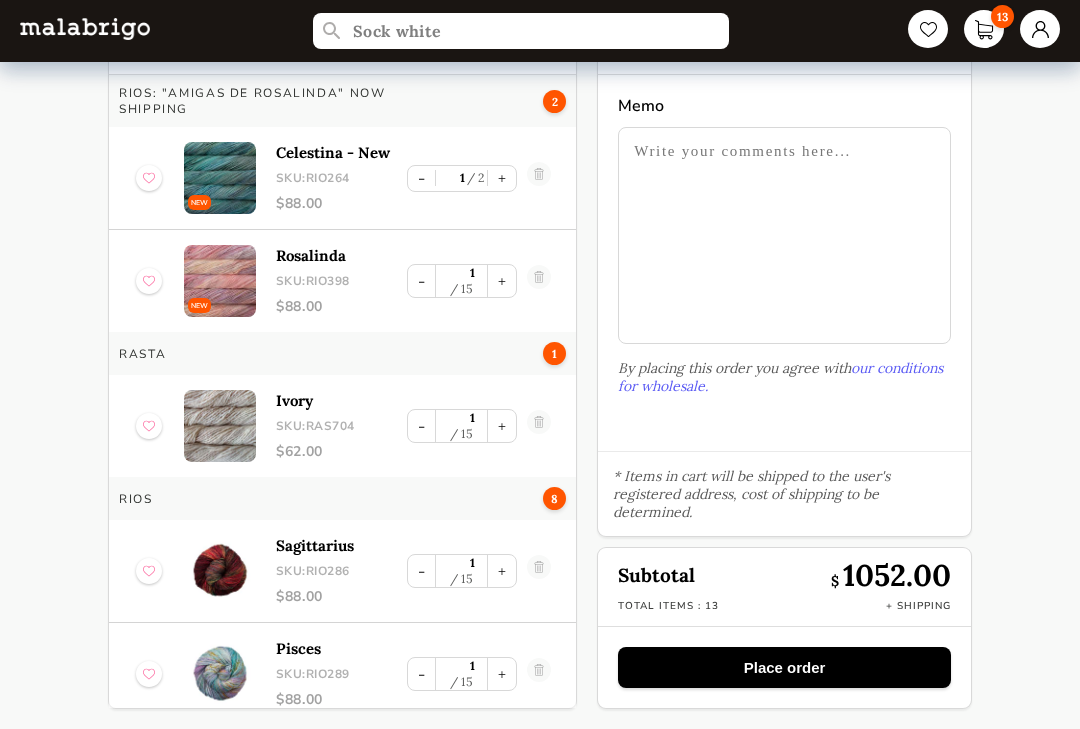 click on "+" at bounding box center (502, 426) 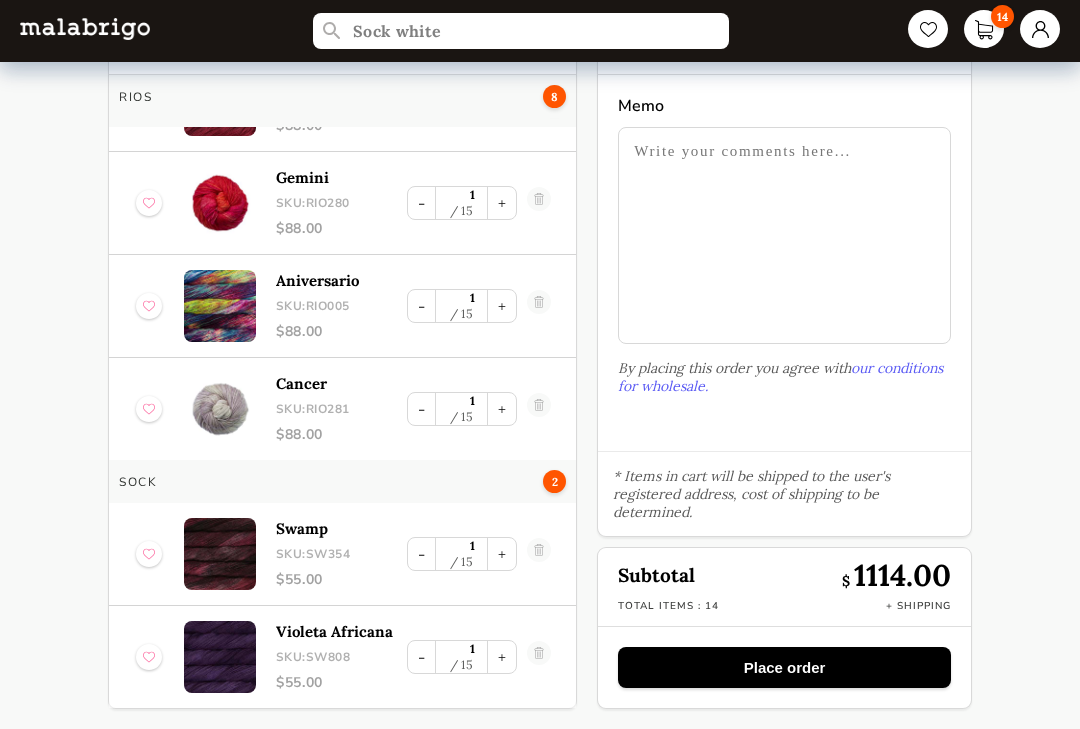 scroll, scrollTop: 922, scrollLeft: 0, axis: vertical 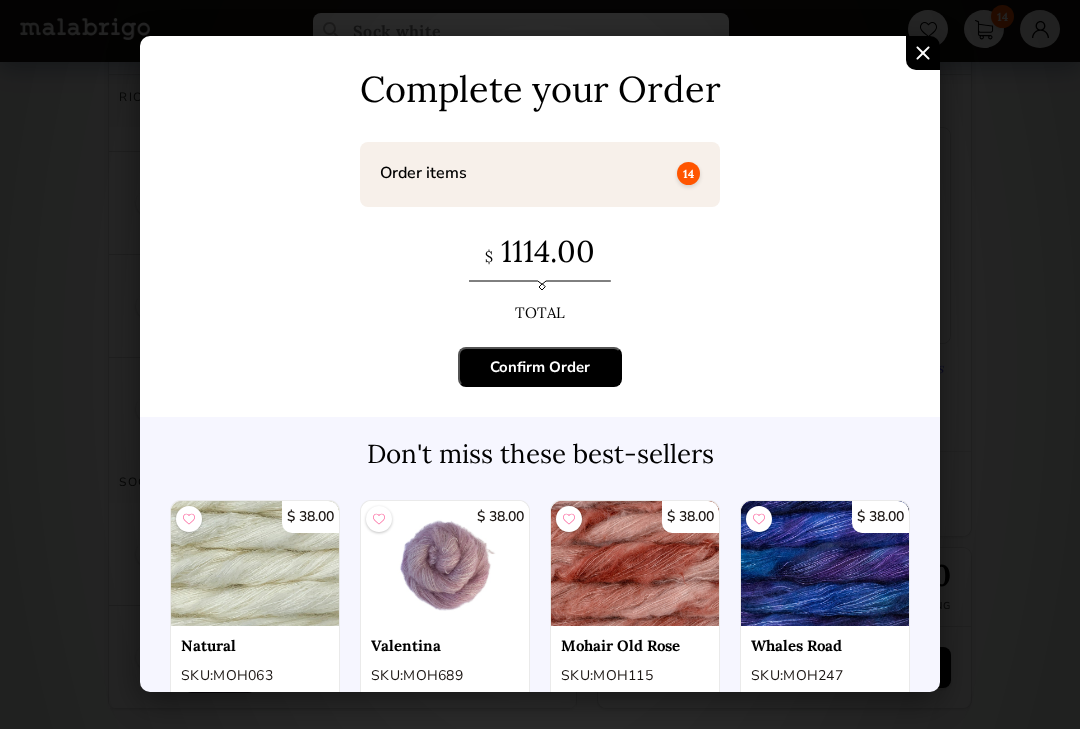click on "Confirm Order" at bounding box center (540, 367) 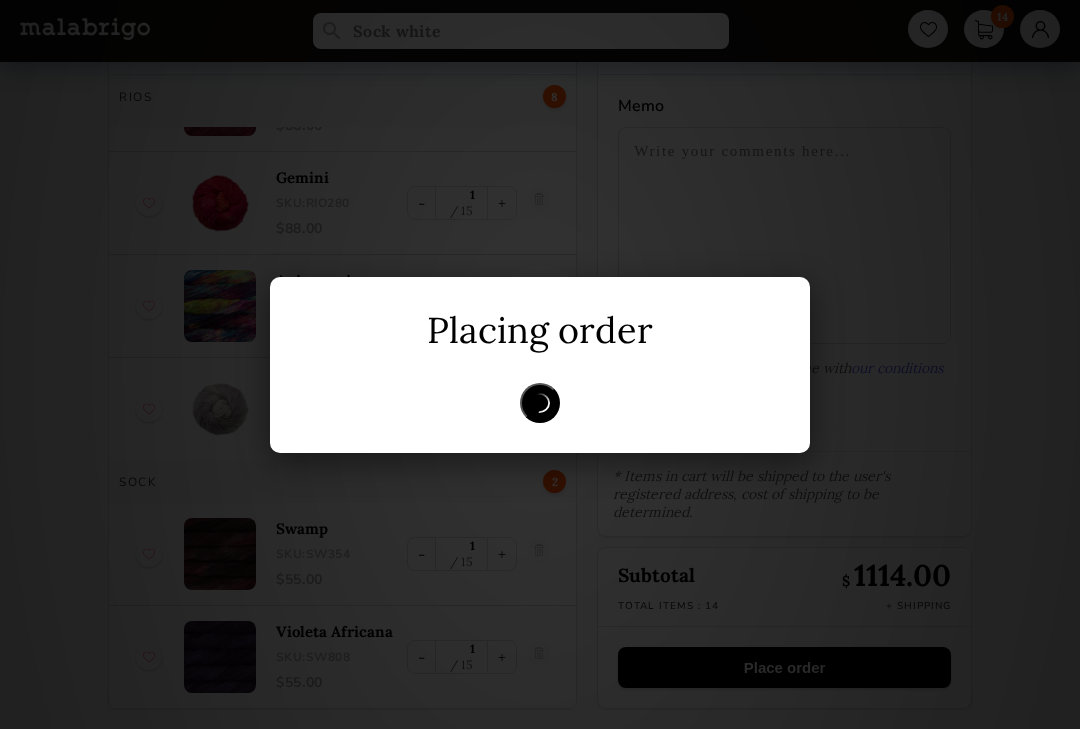 scroll, scrollTop: 0, scrollLeft: 0, axis: both 